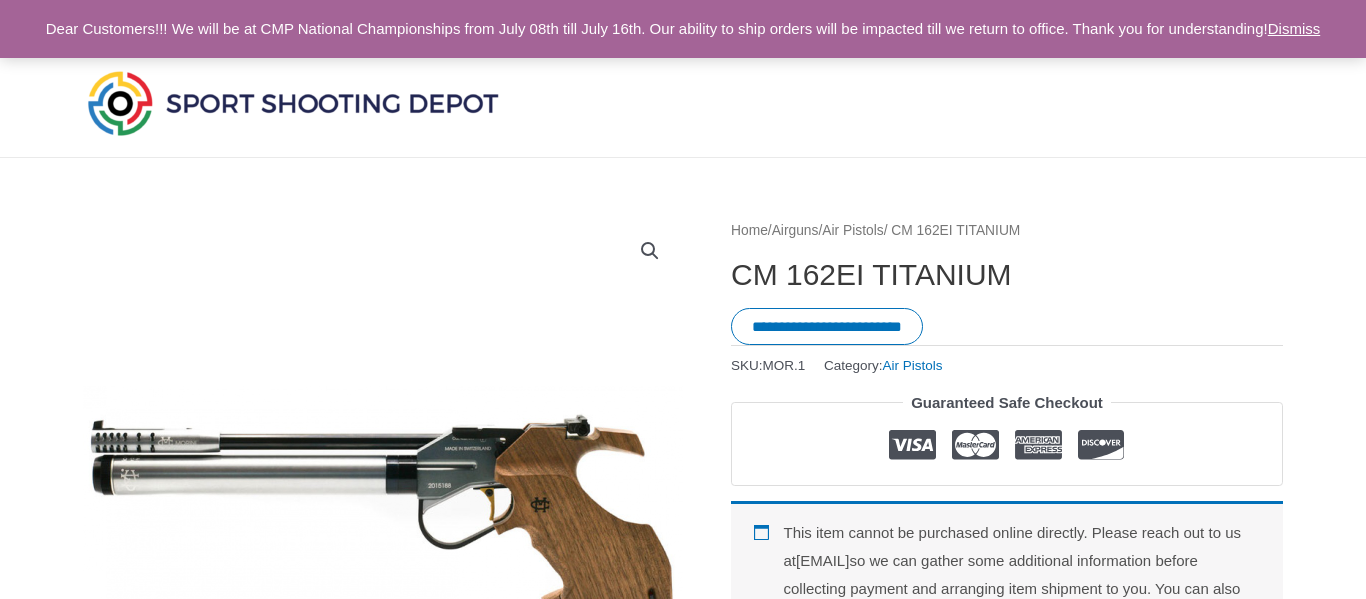 scroll, scrollTop: 0, scrollLeft: 0, axis: both 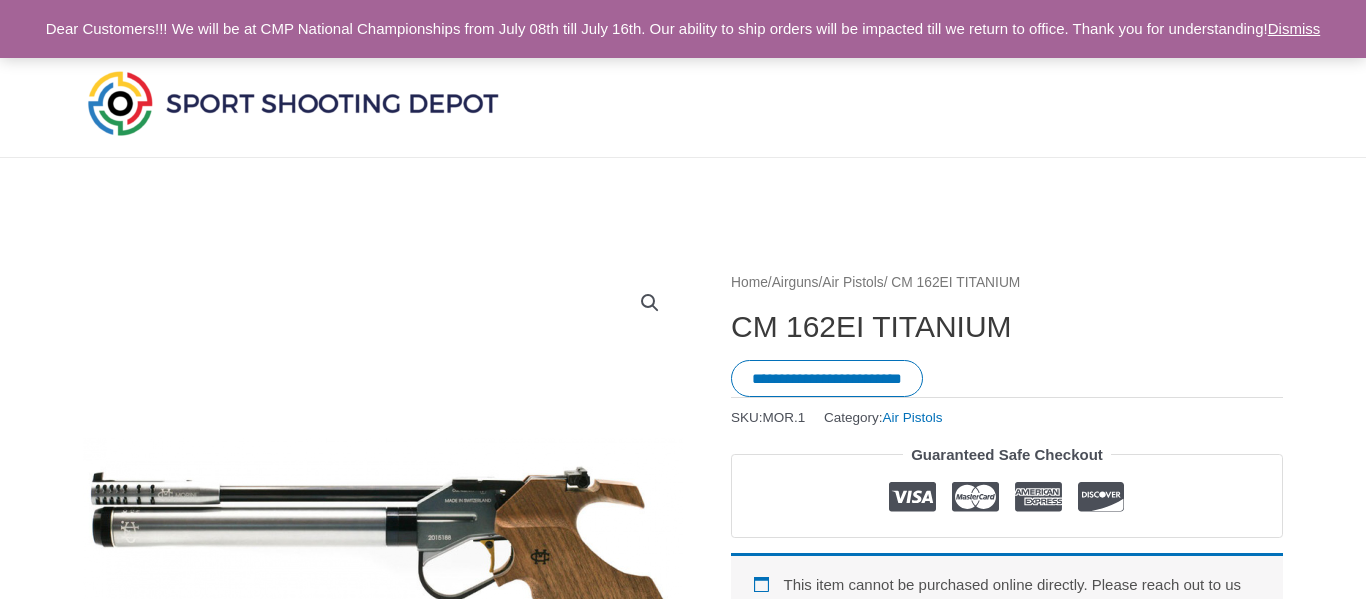click on "Dismiss" at bounding box center [1294, 28] 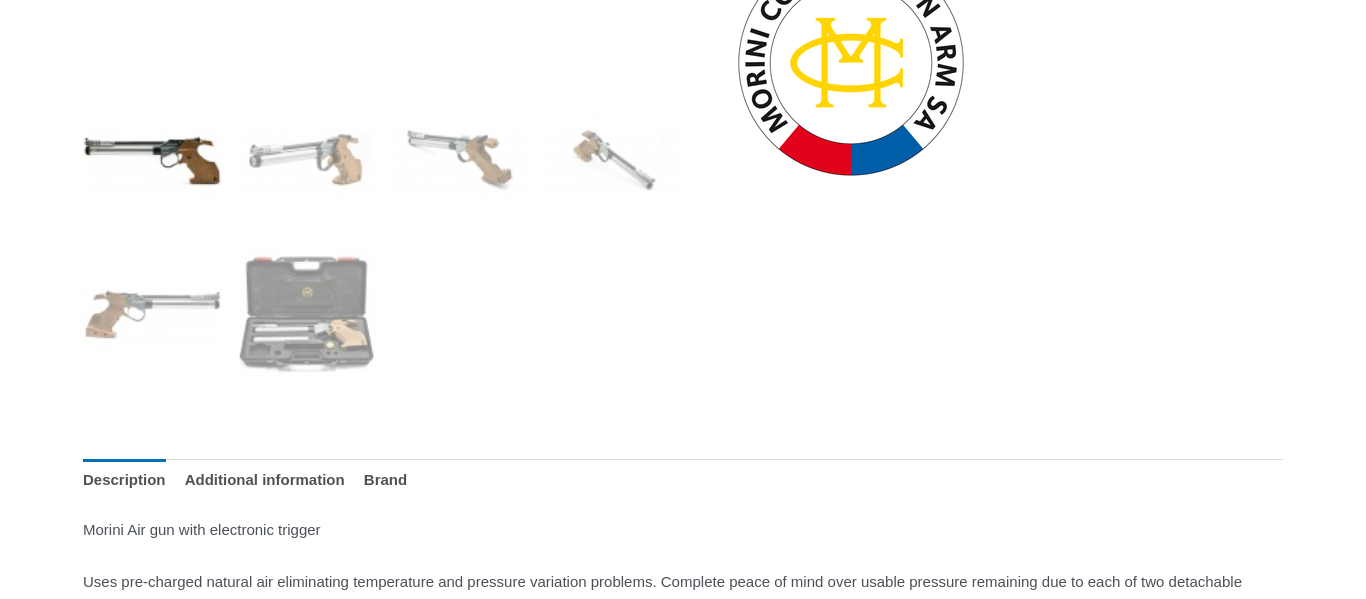 scroll, scrollTop: 816, scrollLeft: 0, axis: vertical 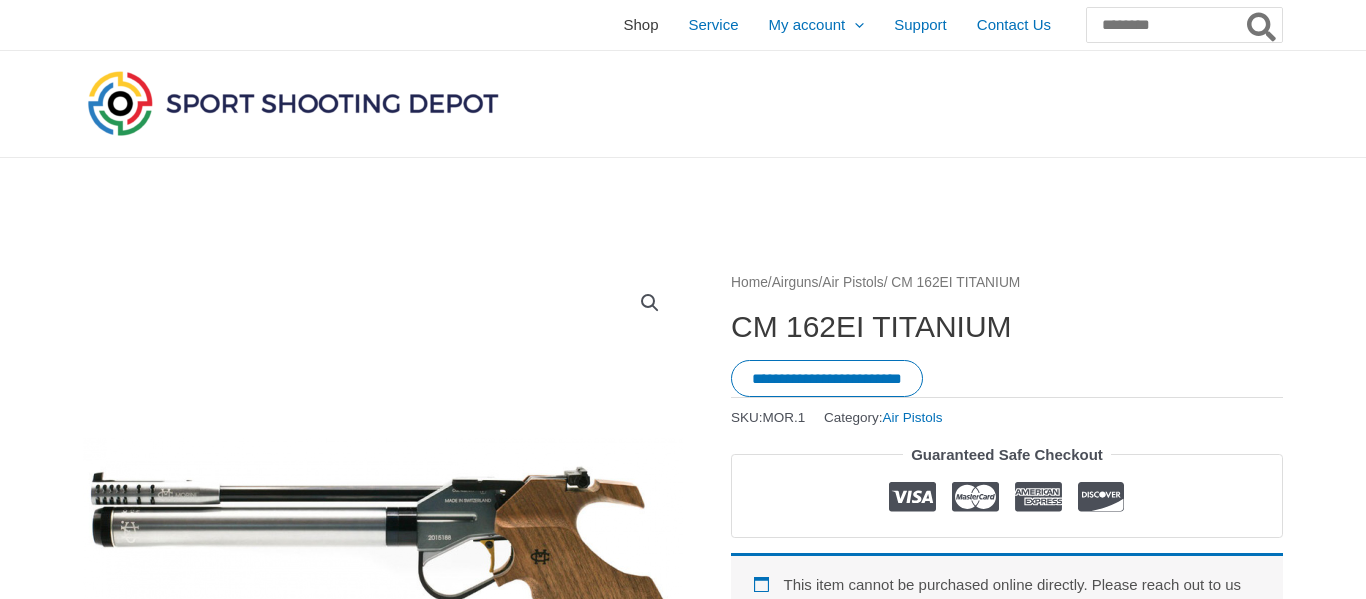 click on "Shop" at bounding box center [640, 25] 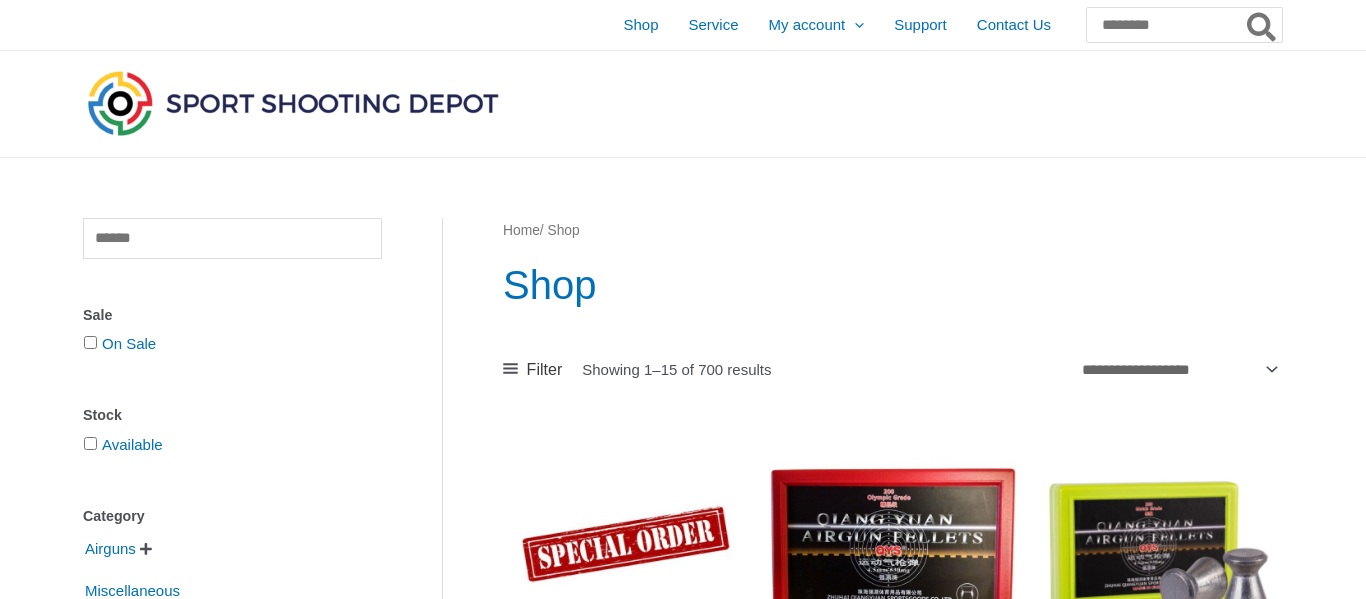 scroll, scrollTop: 0, scrollLeft: 0, axis: both 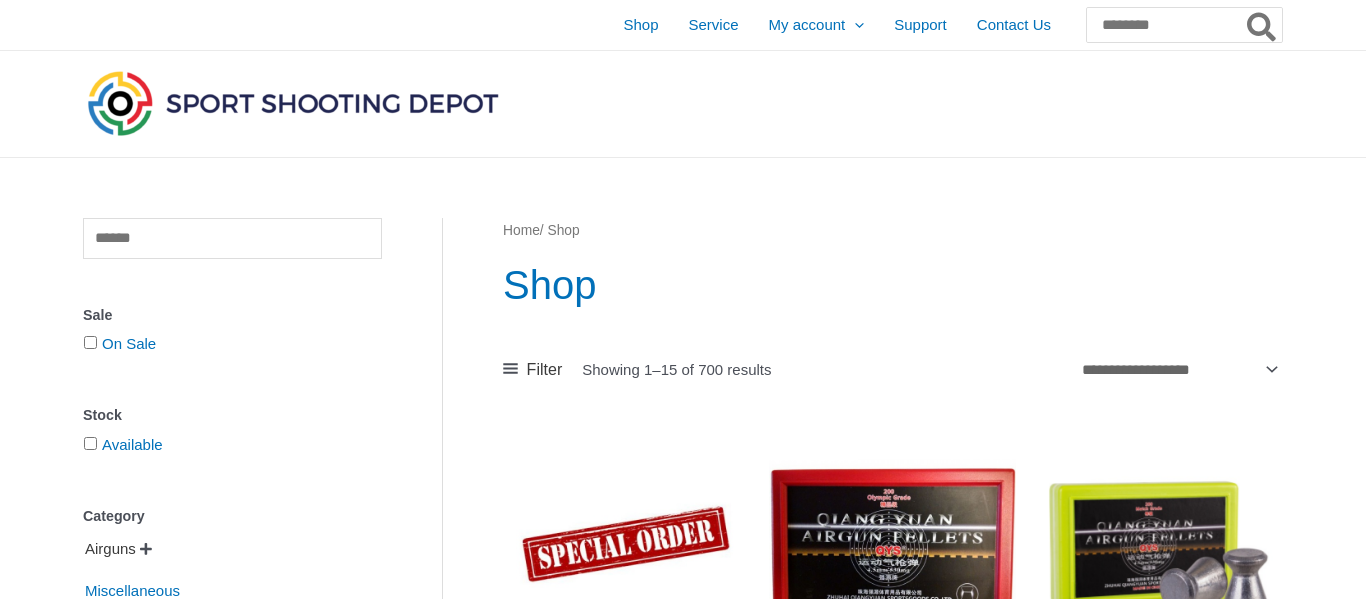 click on "Airguns" at bounding box center (110, 549) 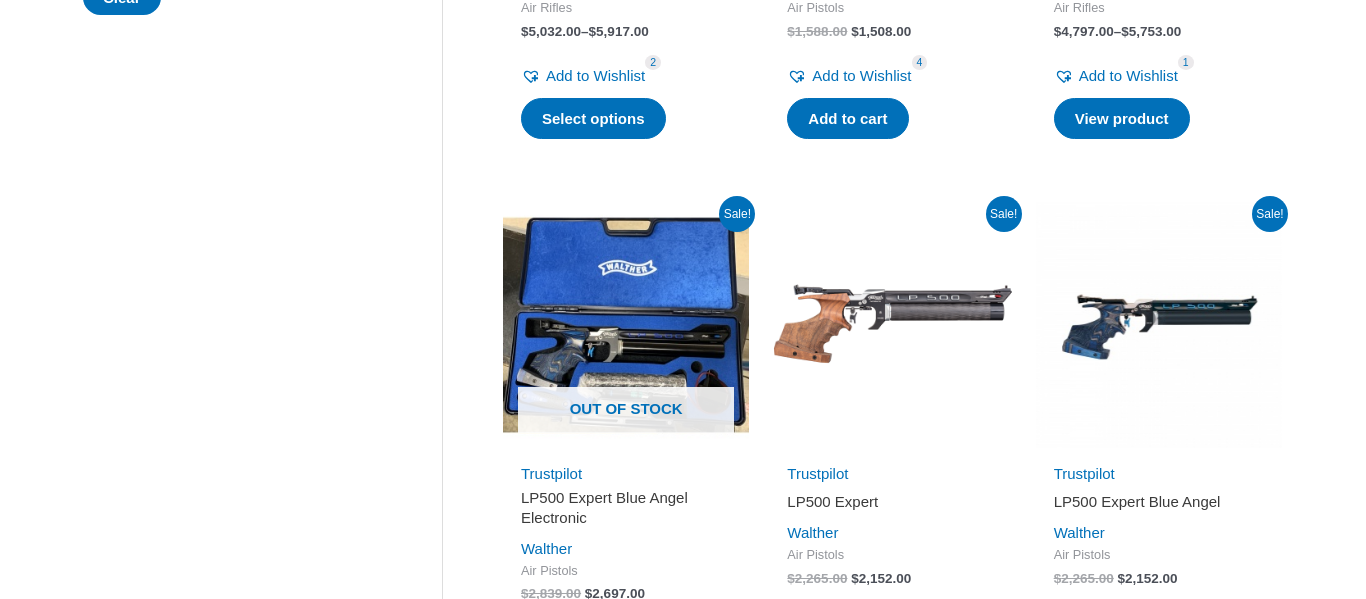 scroll, scrollTop: 775, scrollLeft: 0, axis: vertical 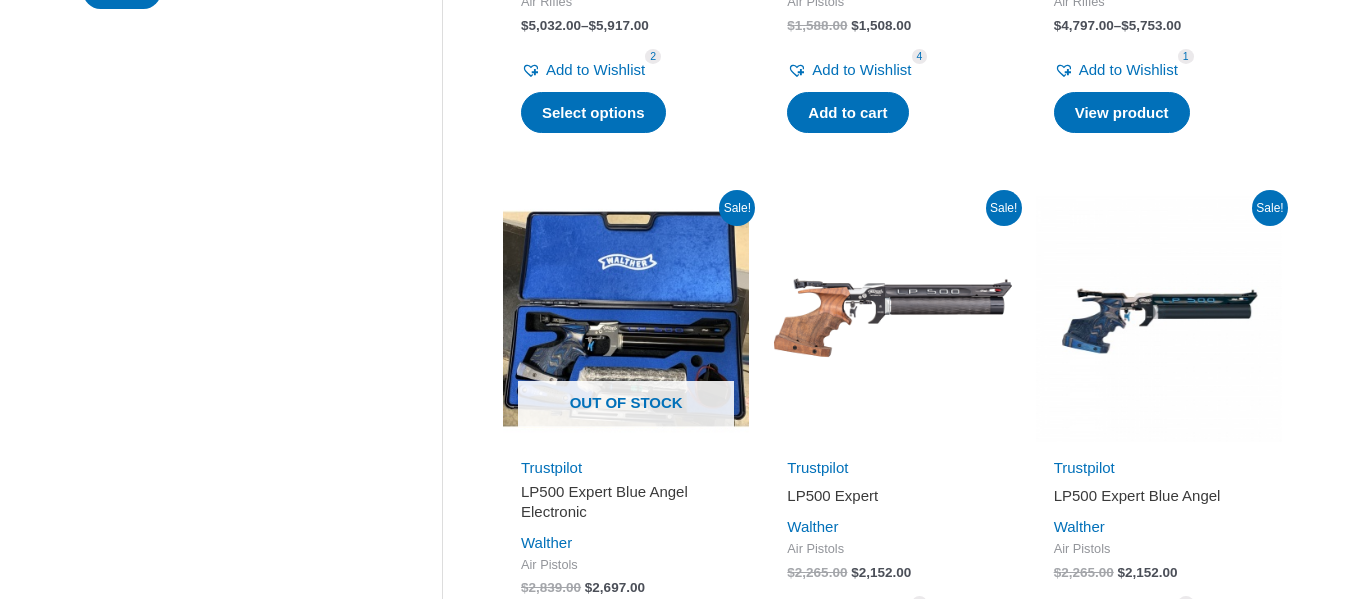 drag, startPoint x: 1353, startPoint y: 147, endPoint x: 1363, endPoint y: 163, distance: 18.867962 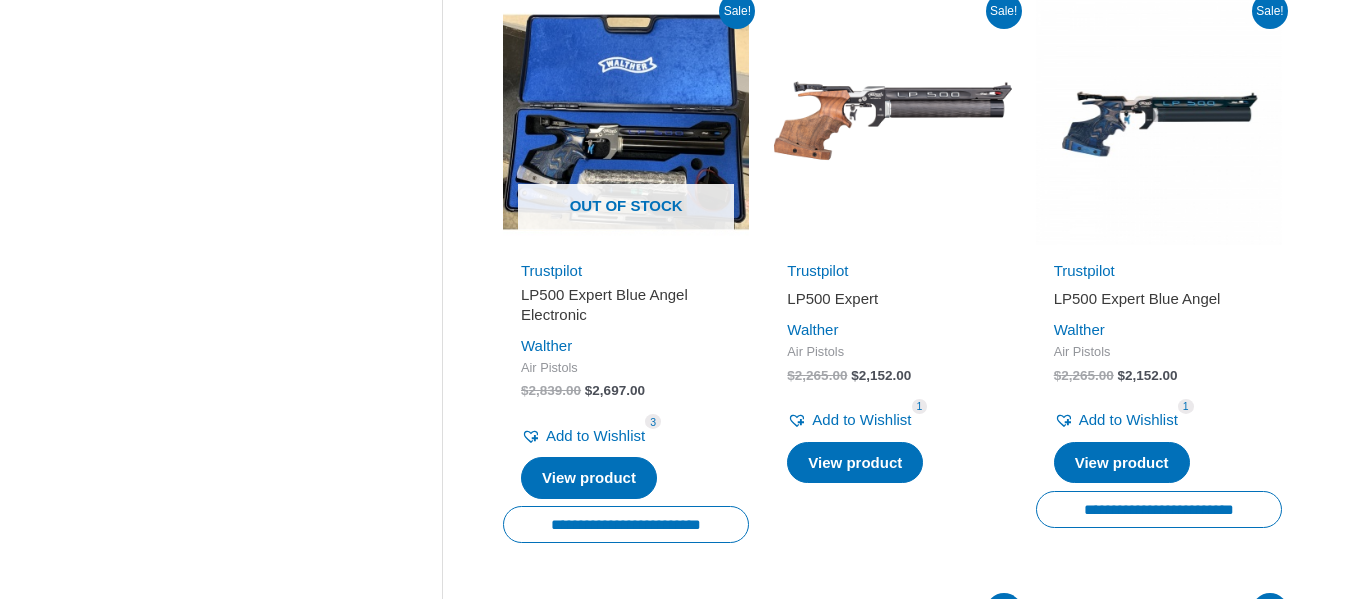 scroll, scrollTop: 1116, scrollLeft: 0, axis: vertical 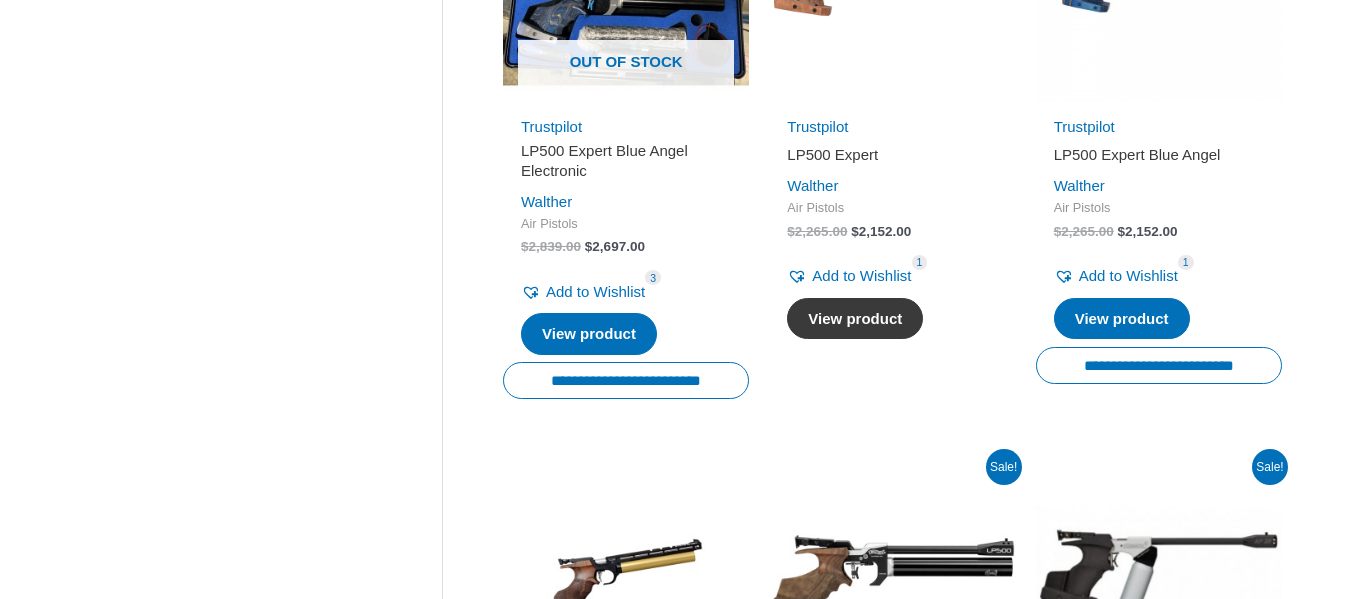 click on "View product" at bounding box center (855, 319) 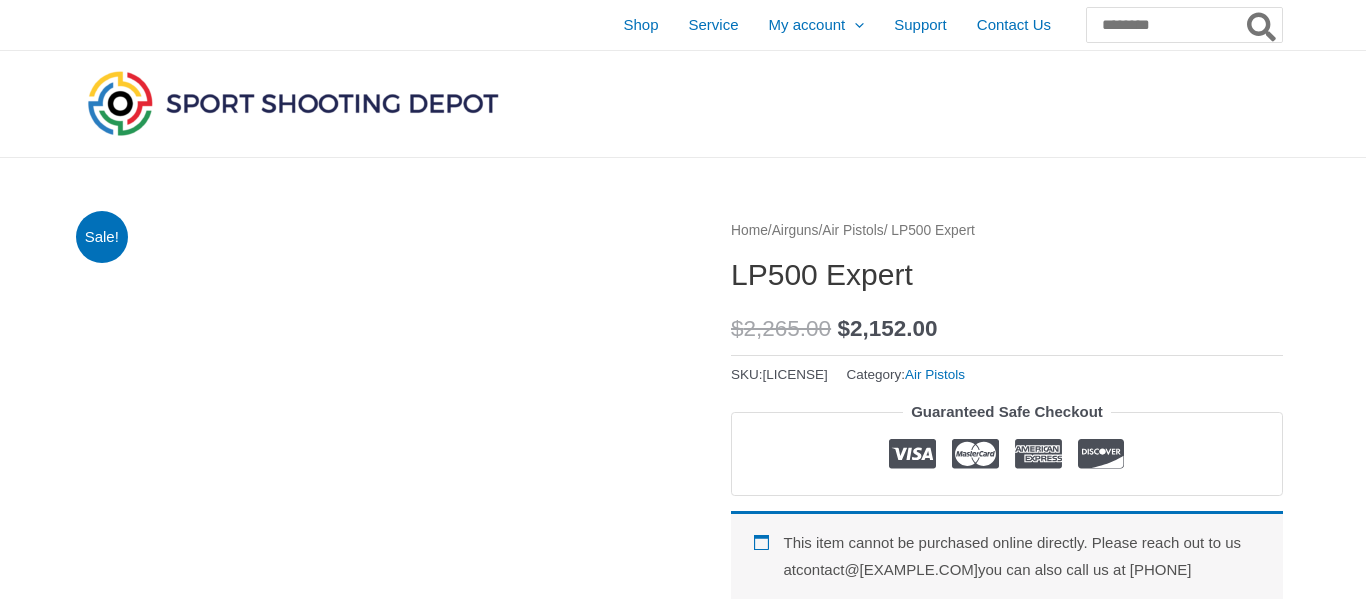 scroll, scrollTop: 0, scrollLeft: 0, axis: both 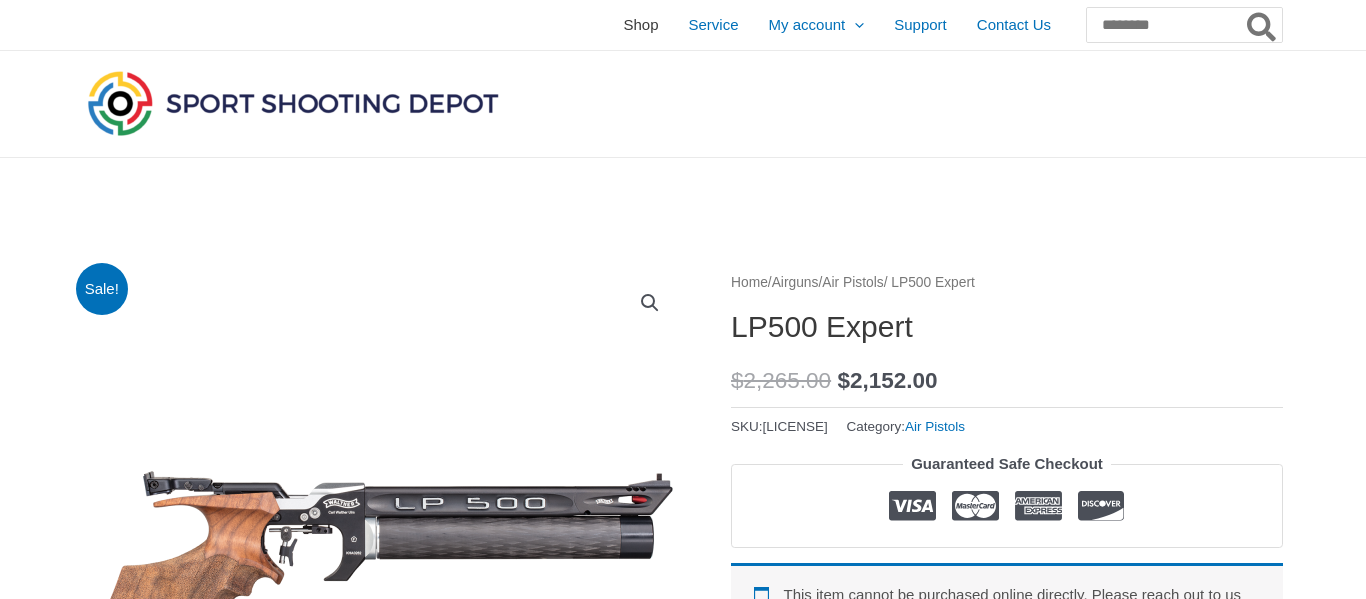 click on "Shop" at bounding box center [640, 25] 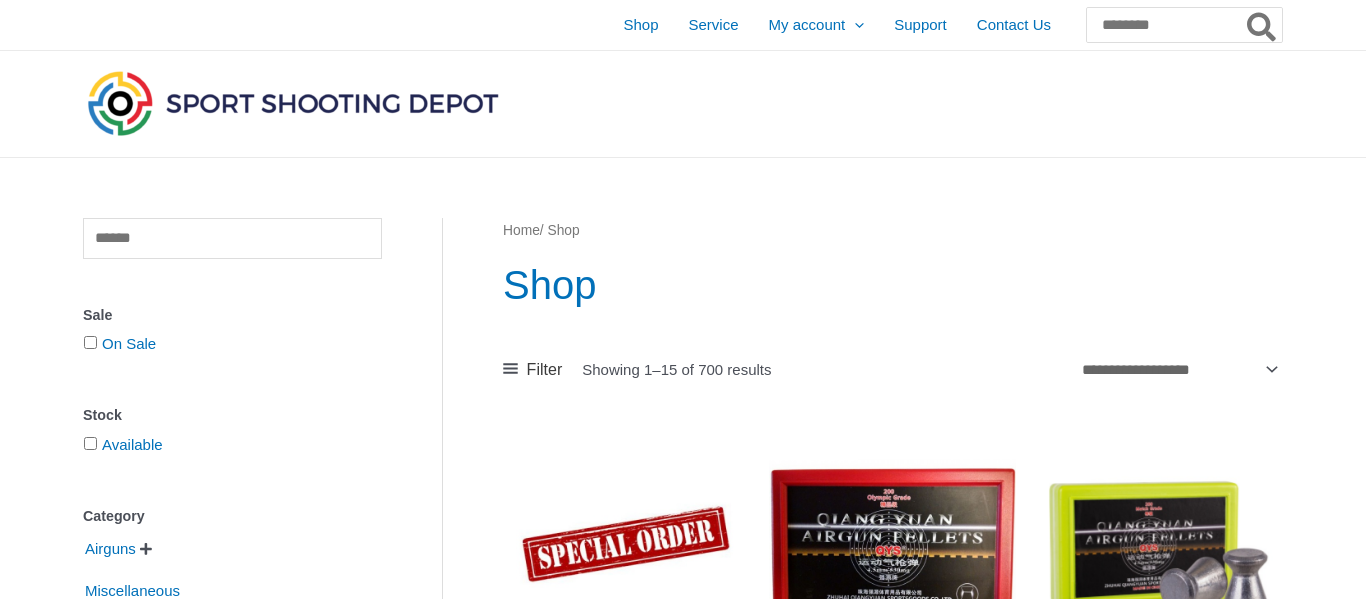 scroll, scrollTop: 0, scrollLeft: 0, axis: both 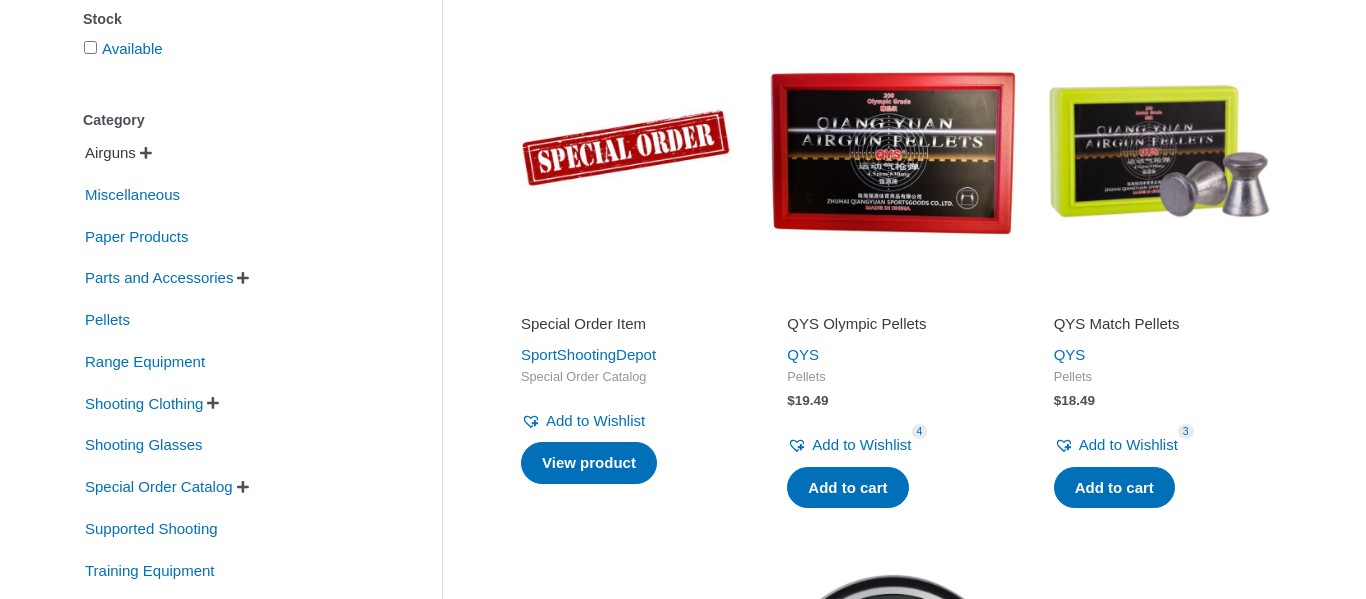 click on "Airguns" at bounding box center (110, 153) 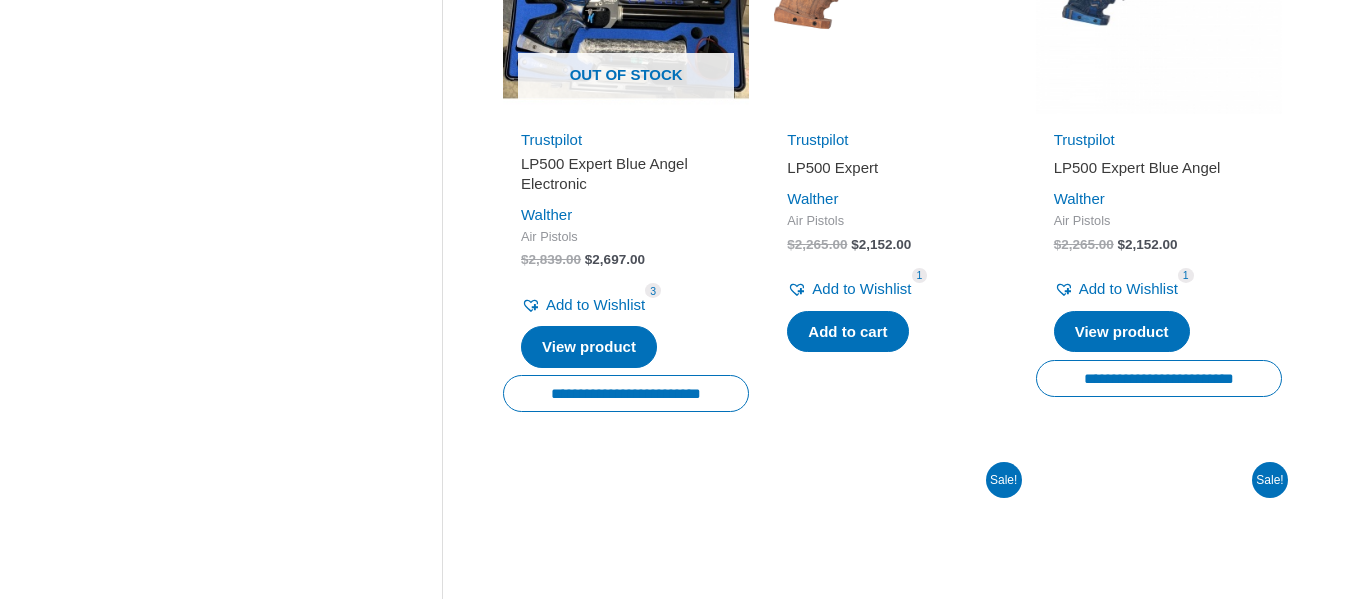 scroll, scrollTop: 1129, scrollLeft: 0, axis: vertical 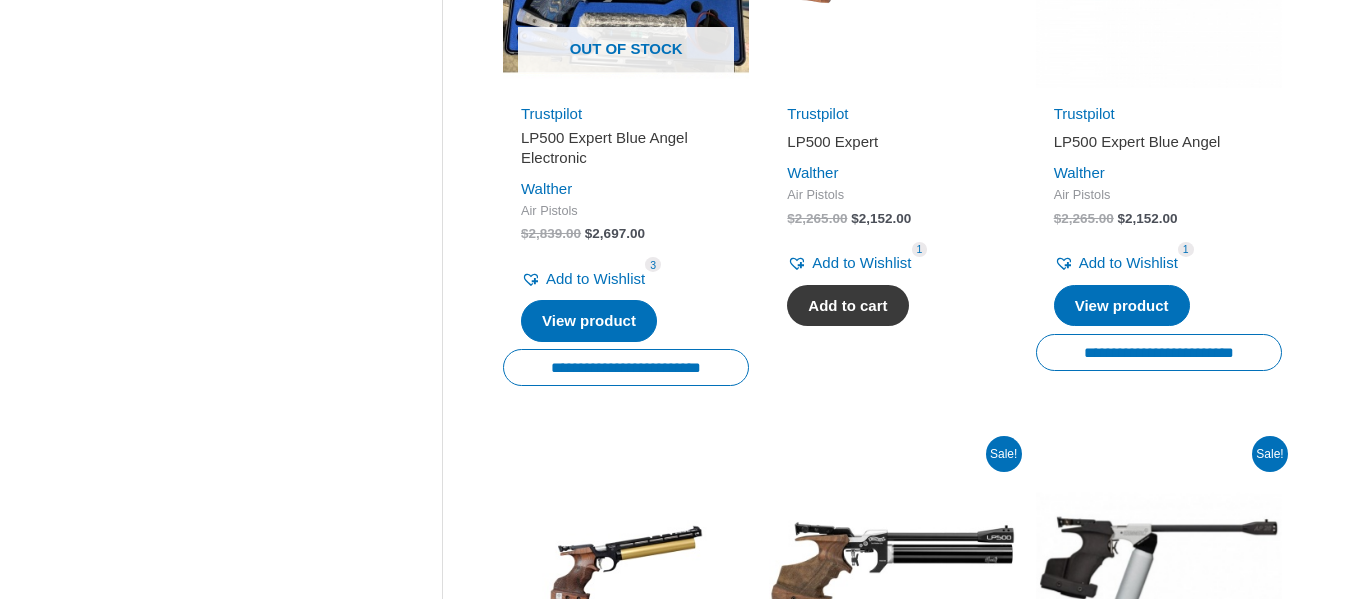 click on "Add to cart" at bounding box center [847, 306] 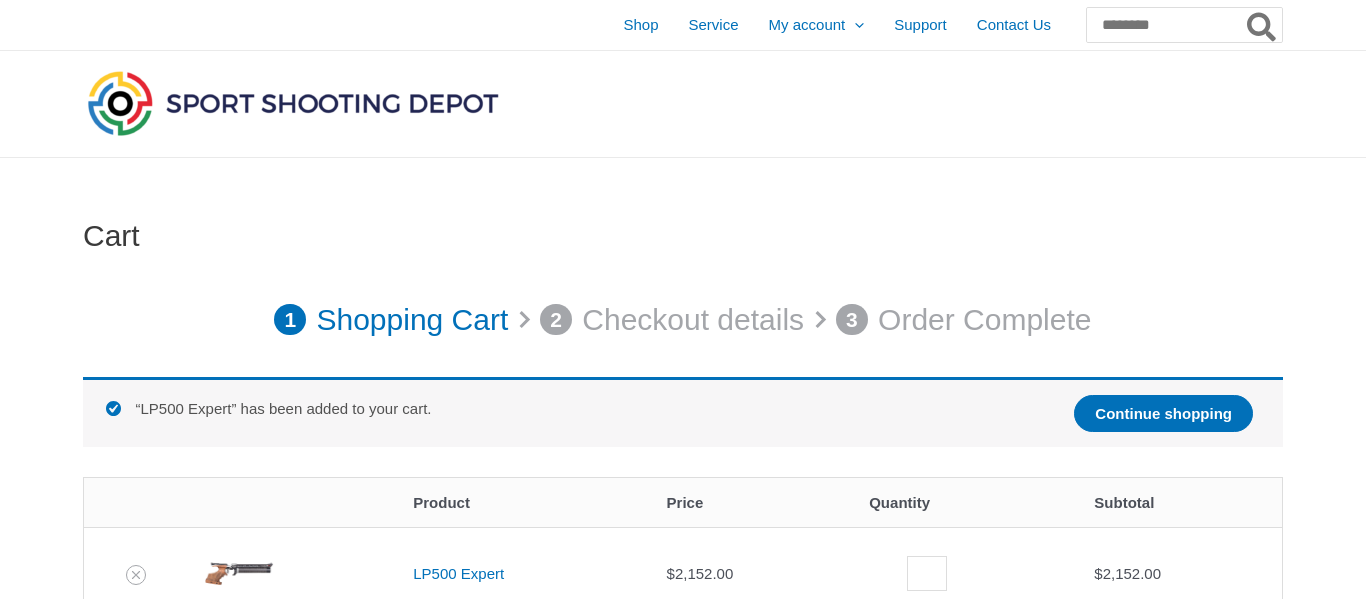 scroll, scrollTop: 0, scrollLeft: 0, axis: both 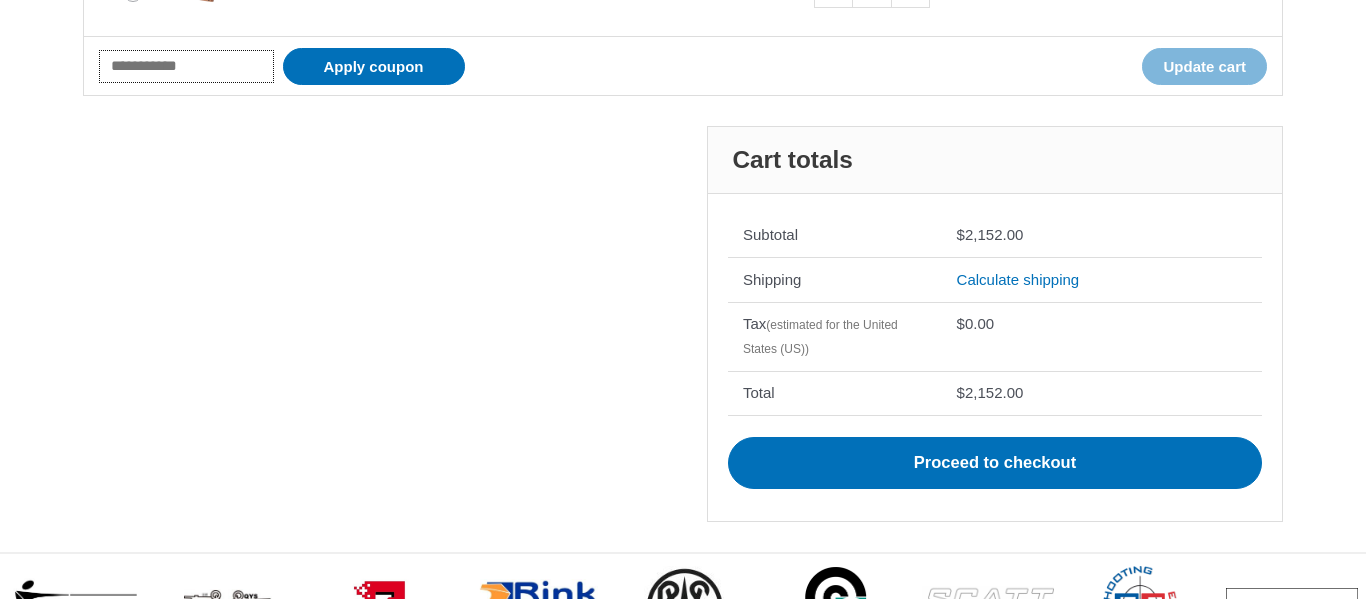 click on "Coupon:" at bounding box center [186, 66] 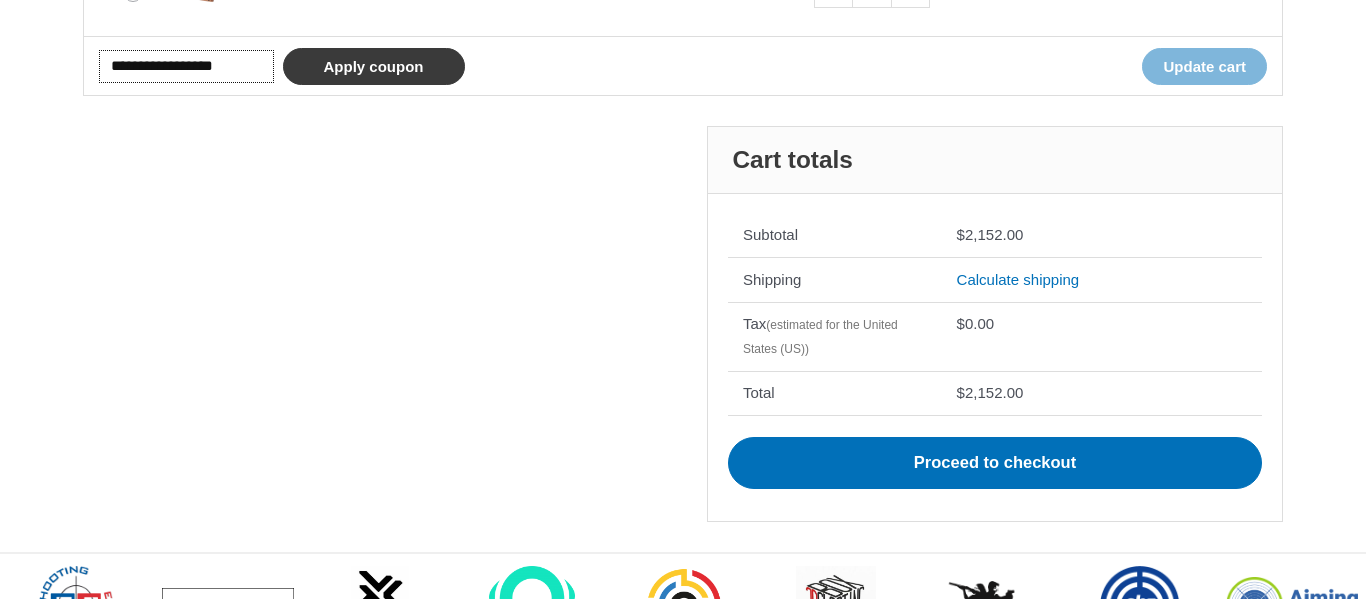 type on "**********" 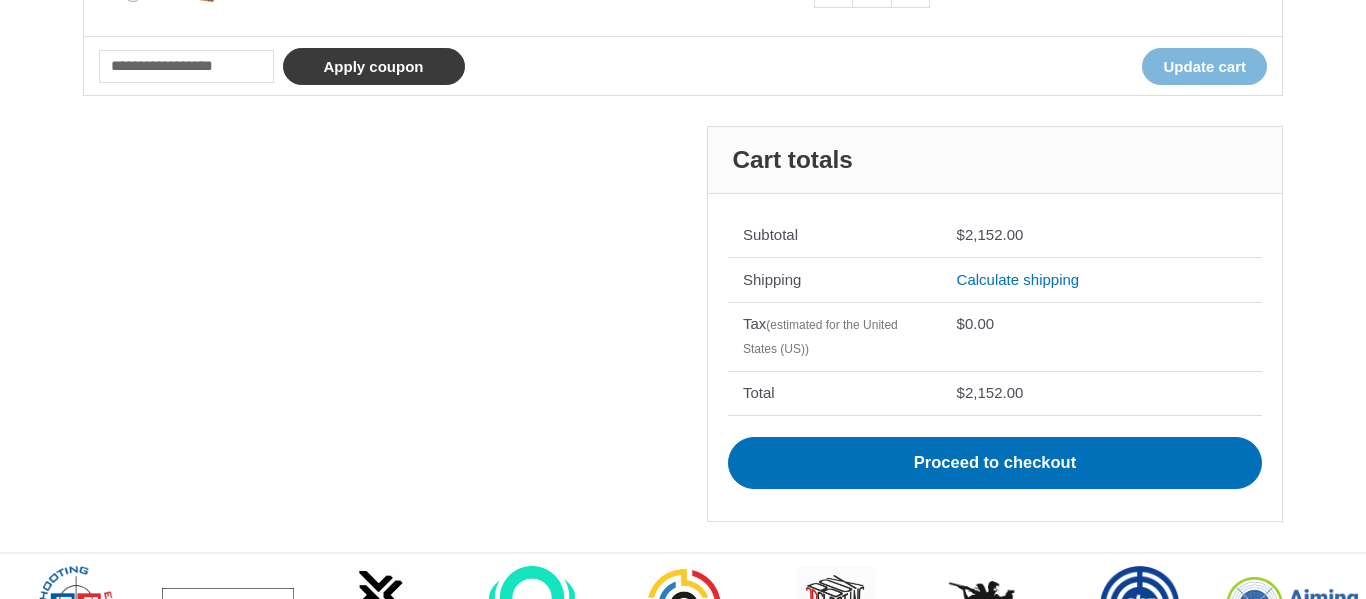 click on "Apply coupon" at bounding box center (374, 66) 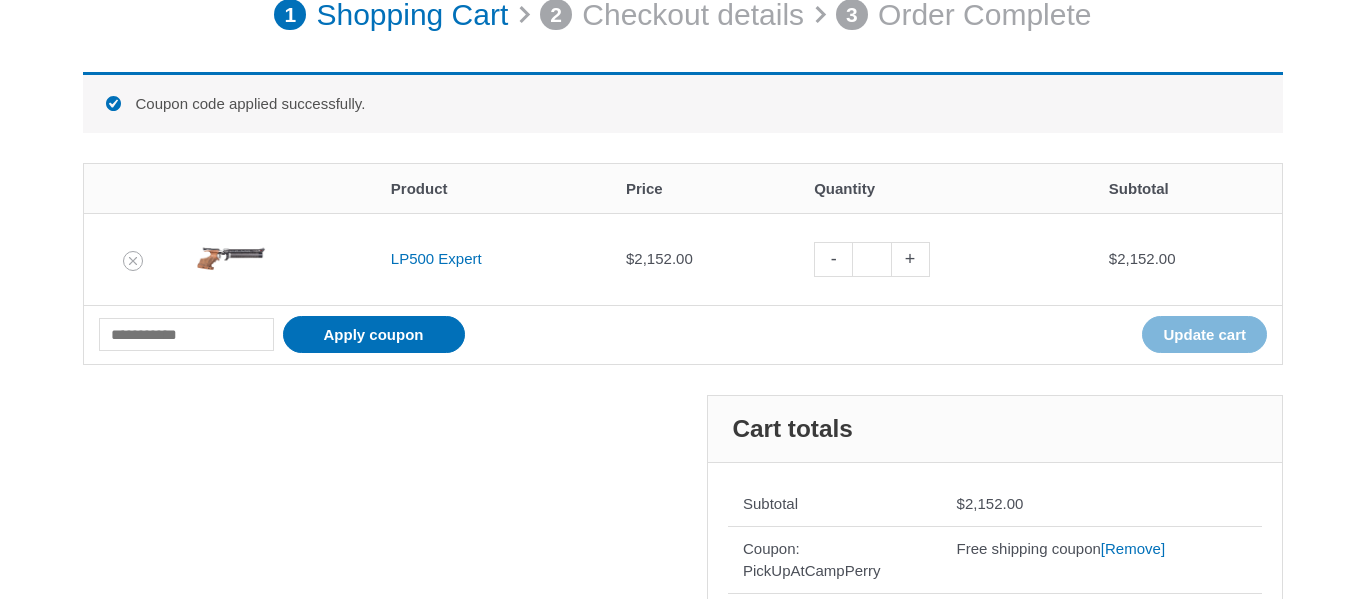 scroll, scrollTop: 277, scrollLeft: 0, axis: vertical 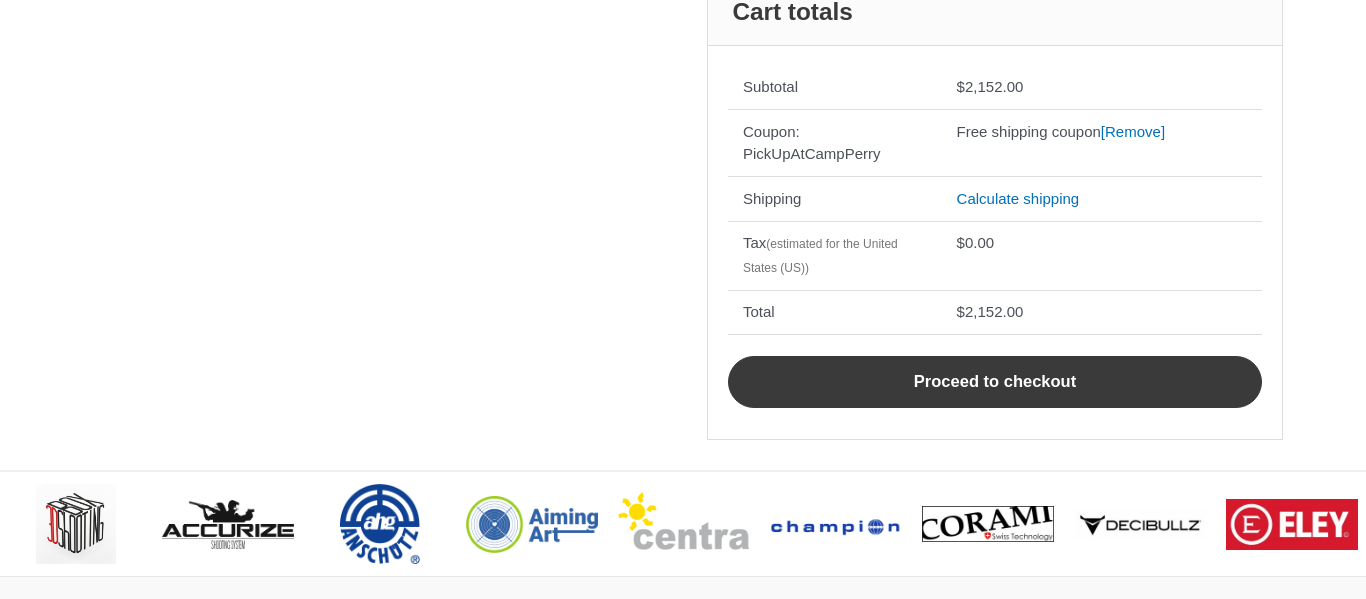 click on "Proceed to checkout" at bounding box center (995, 382) 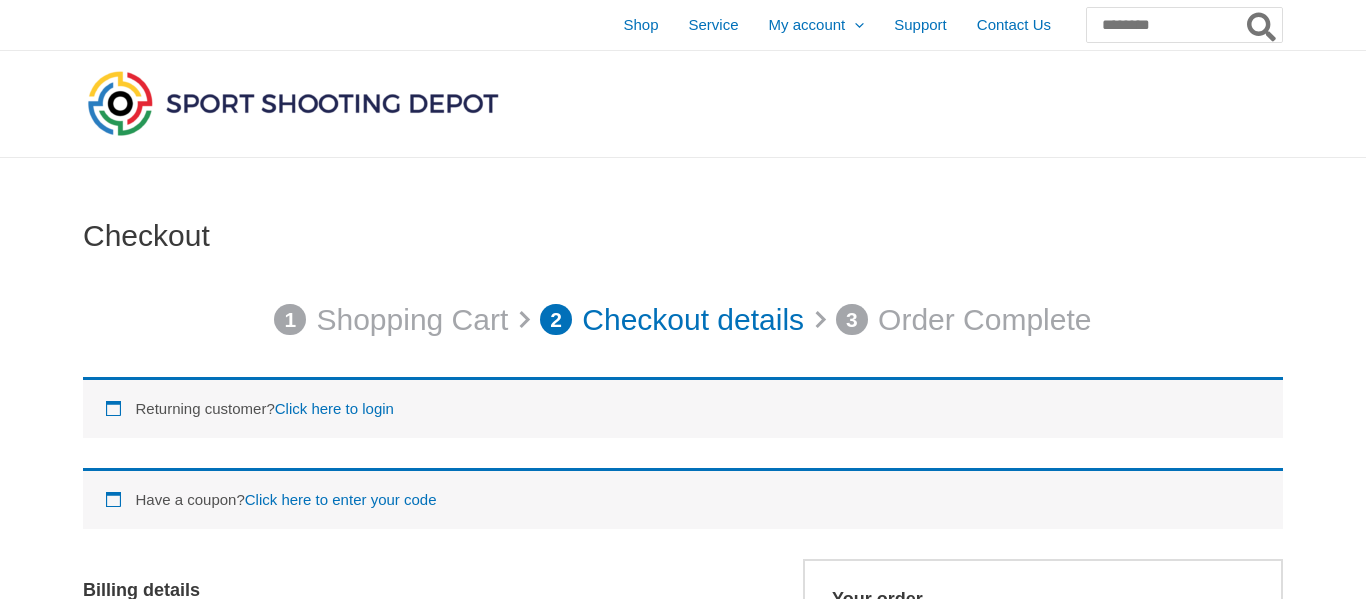 scroll, scrollTop: 0, scrollLeft: 0, axis: both 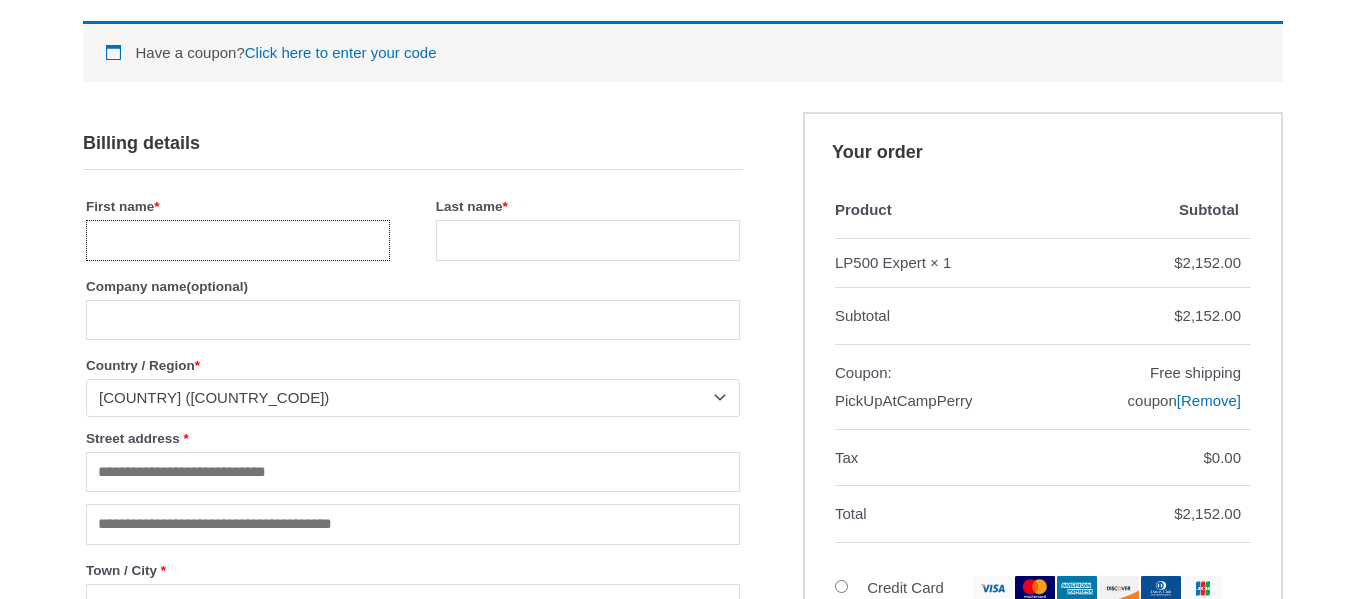 click on "First name  *" at bounding box center (238, 240) 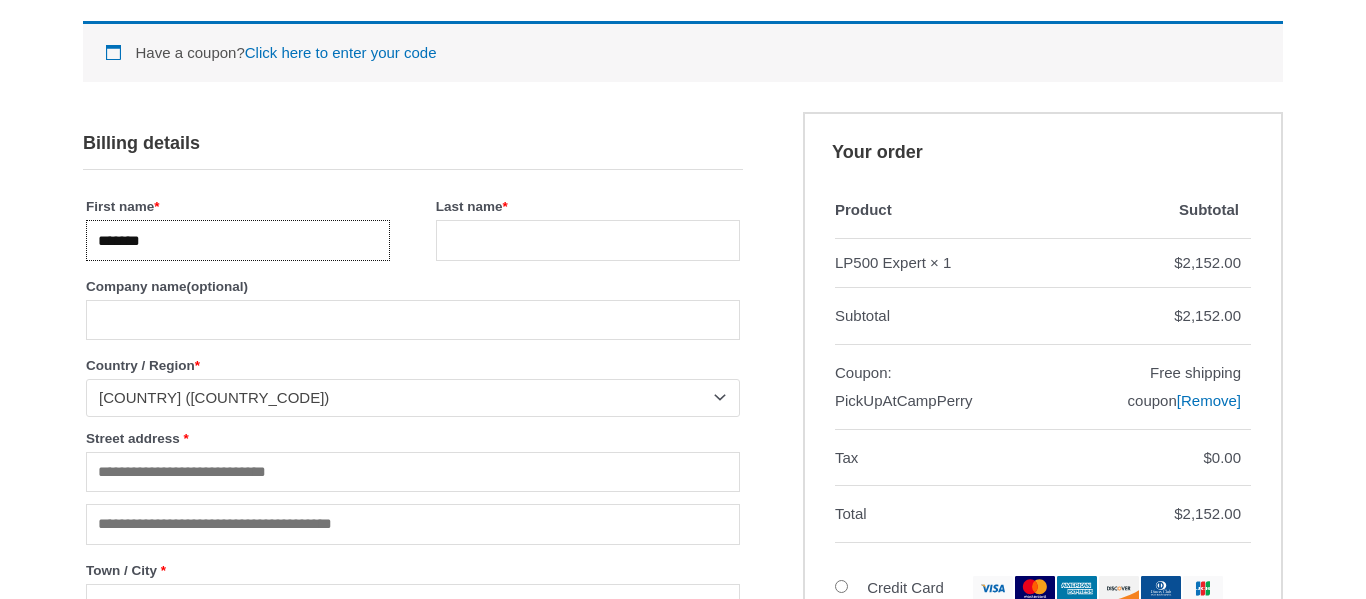 type on "*******" 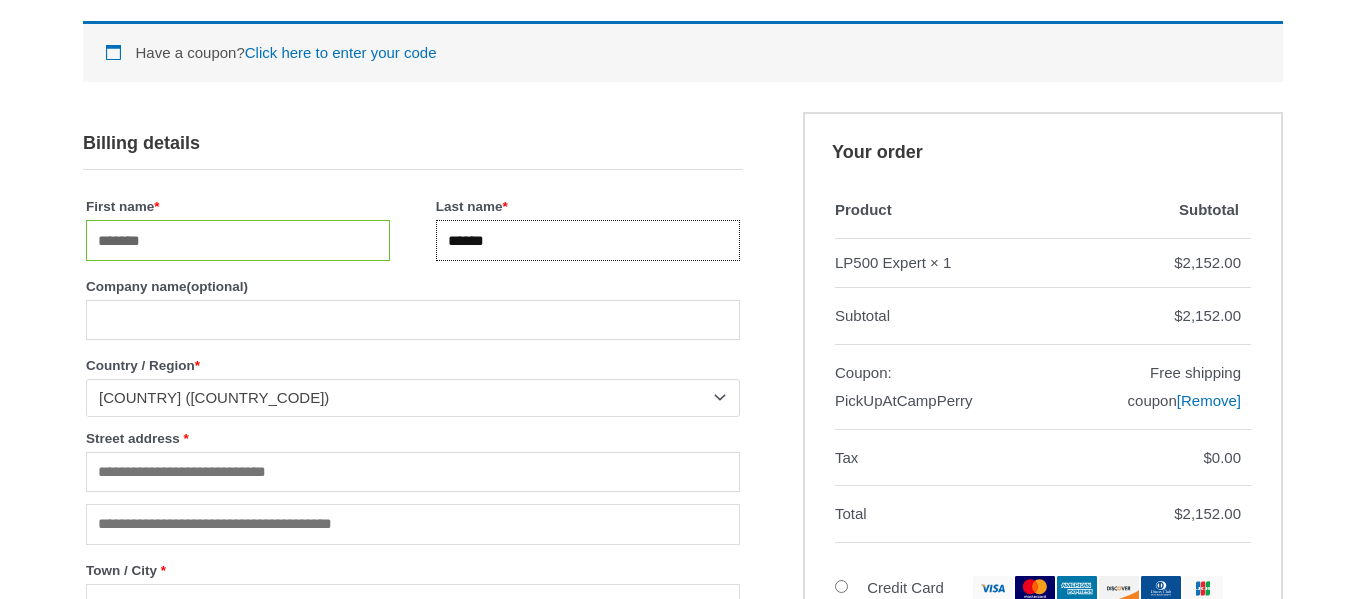 type on "******" 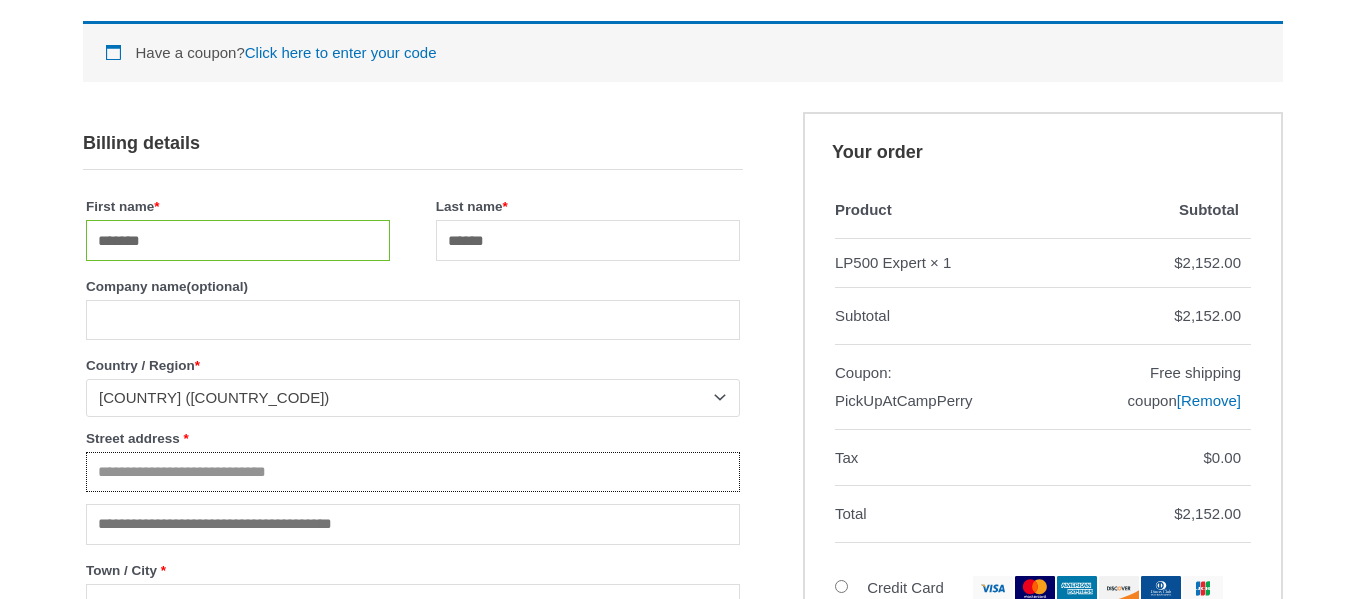 click on "Street address   *" at bounding box center [413, 472] 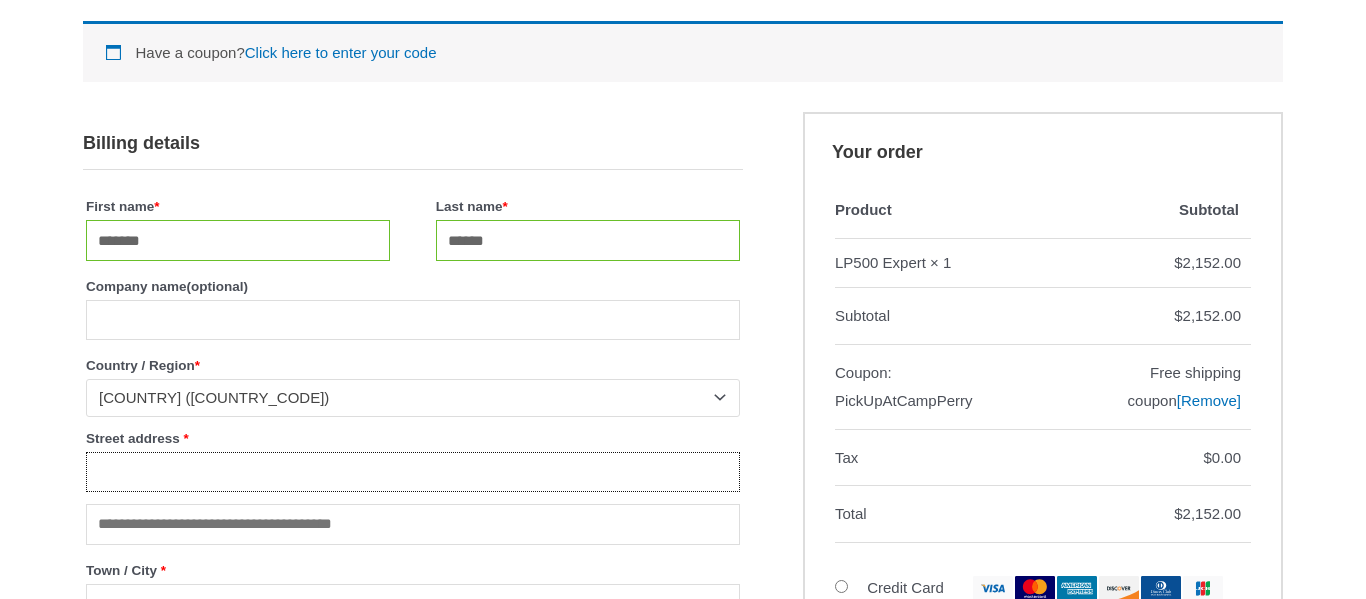type on "**********" 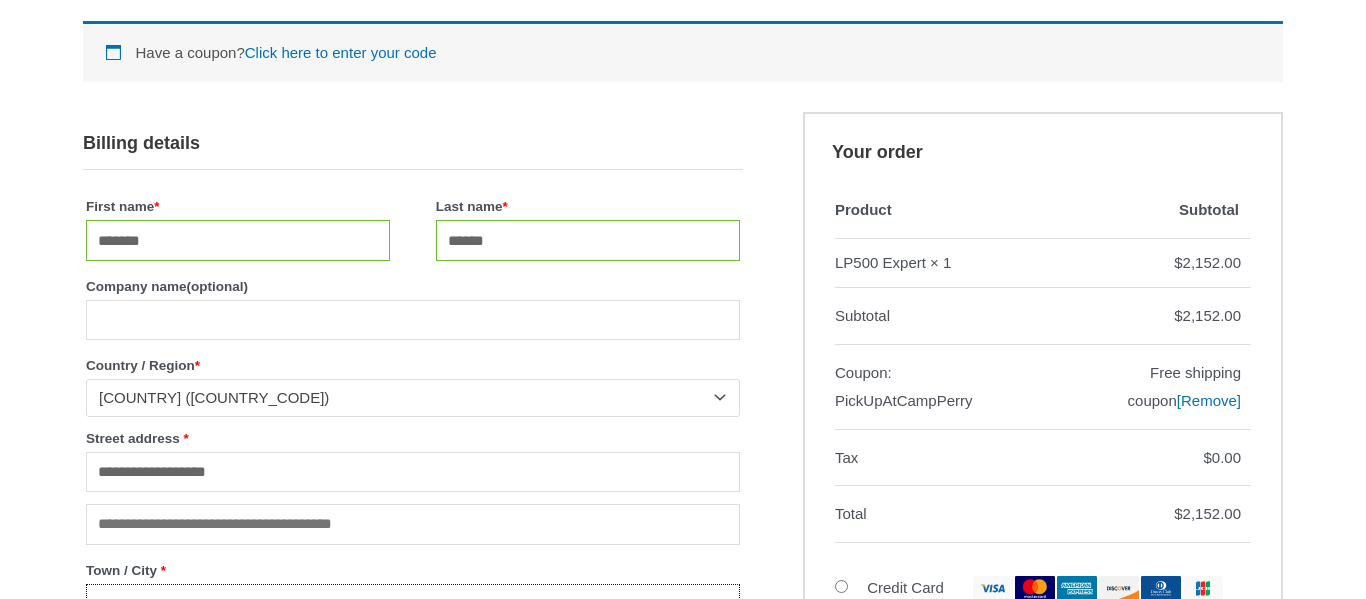 type on "********" 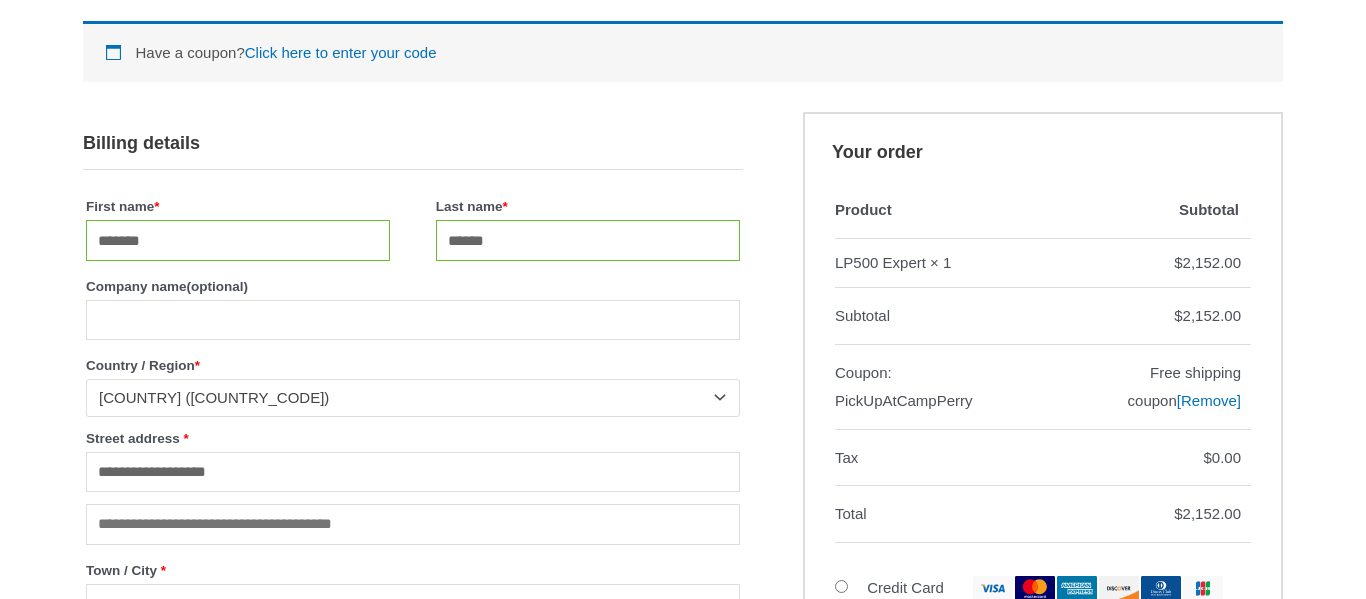 select on "**" 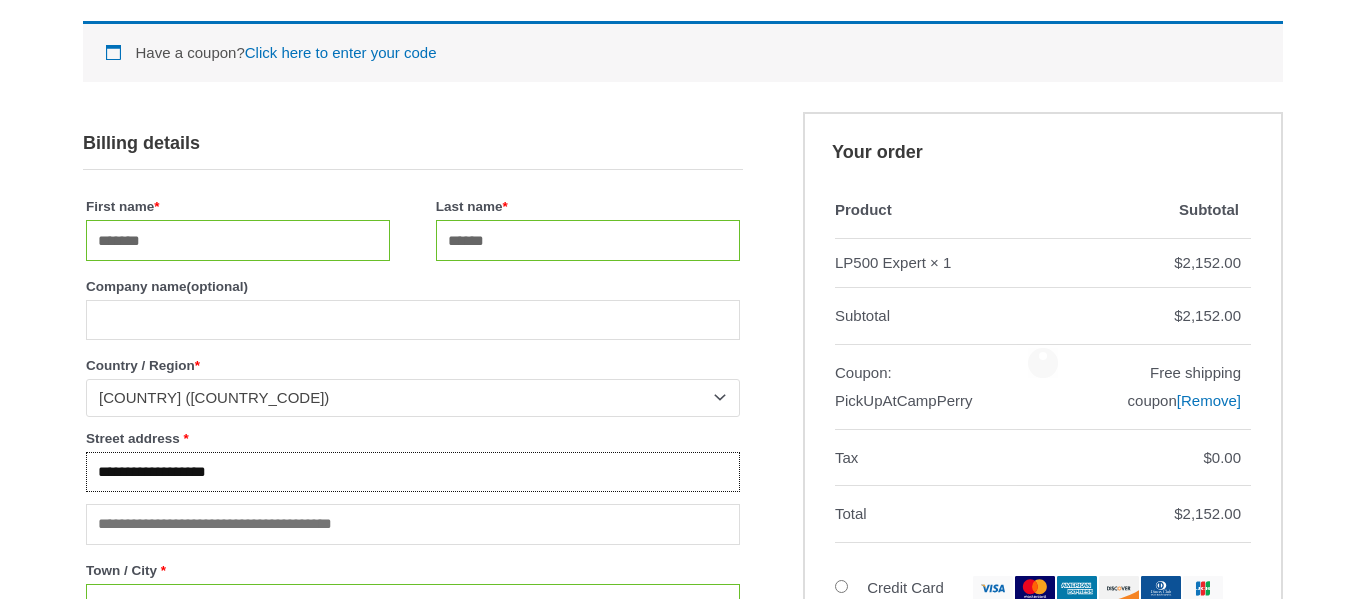 scroll, scrollTop: 839, scrollLeft: 0, axis: vertical 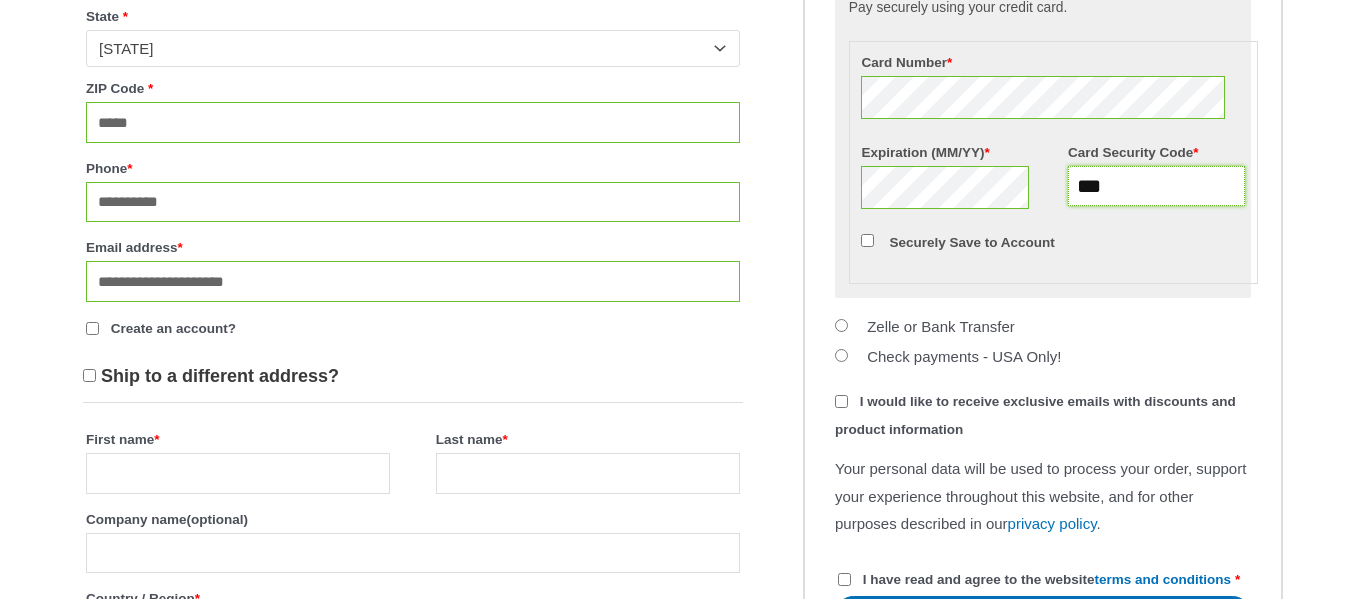 type on "***" 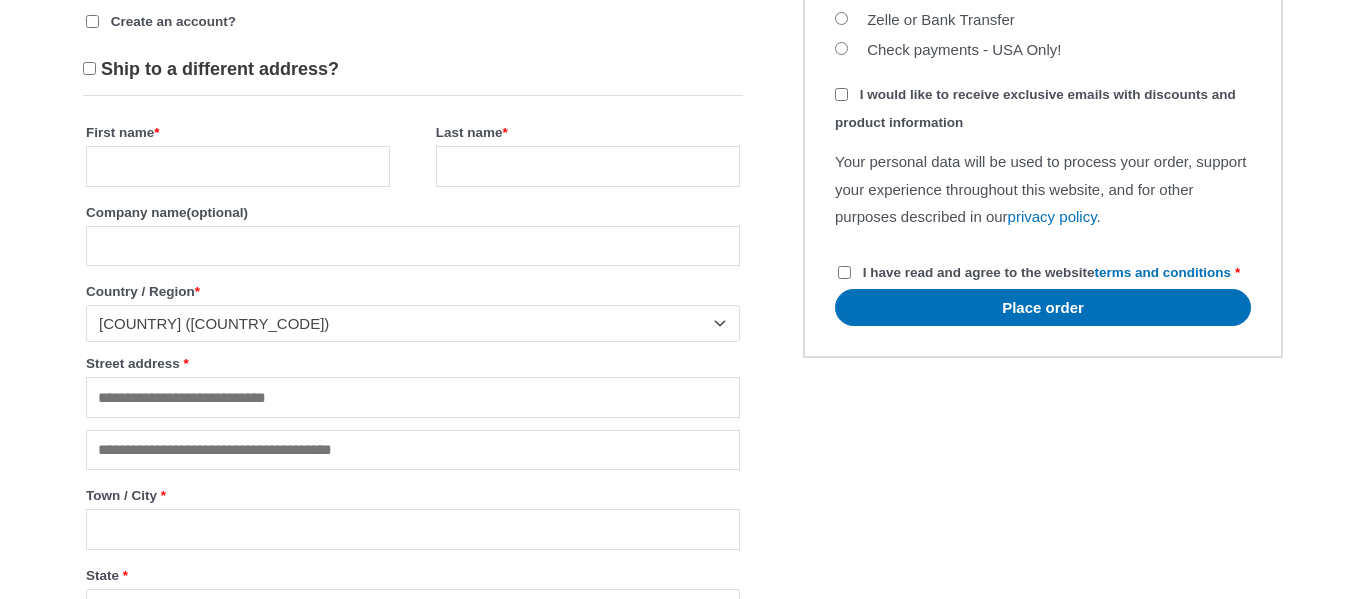 scroll, scrollTop: 1391, scrollLeft: 0, axis: vertical 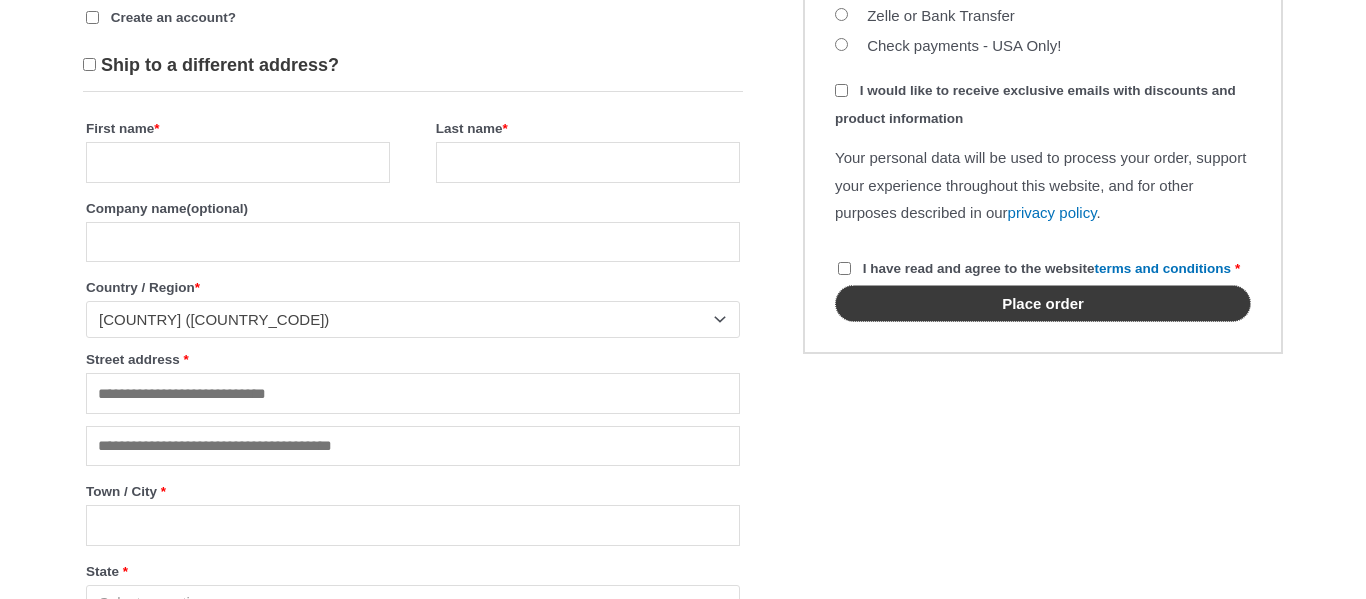click on "Place order" at bounding box center (1043, 303) 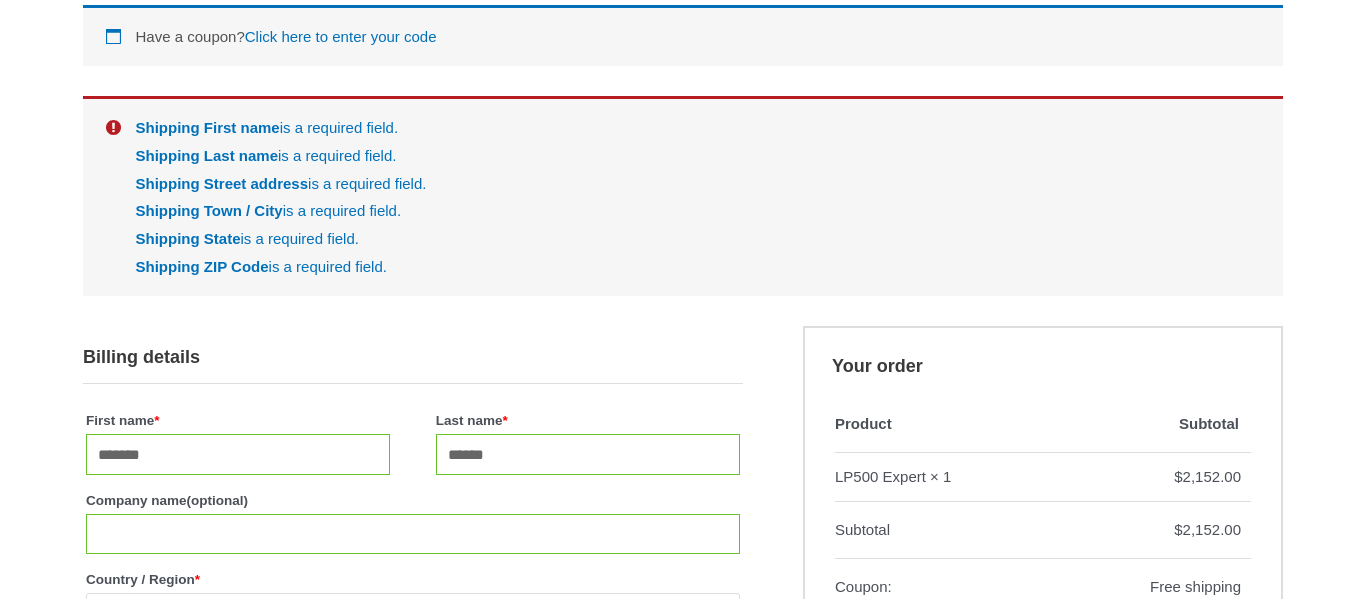 scroll, scrollTop: 459, scrollLeft: 0, axis: vertical 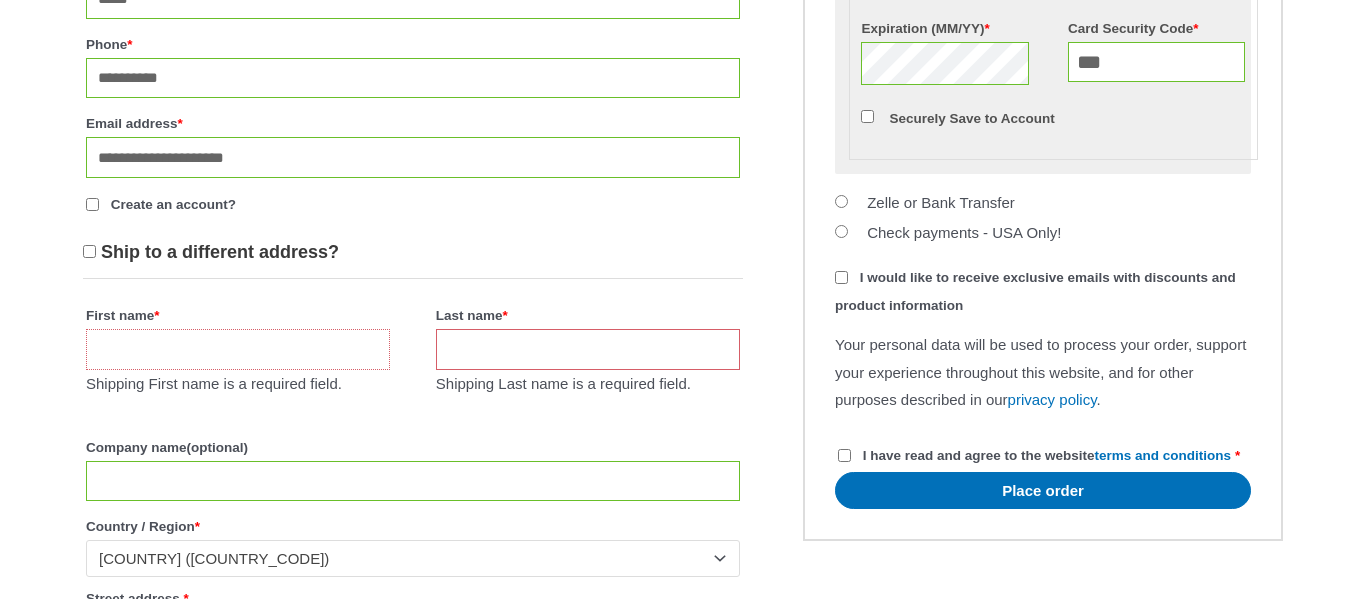 click on "First name  *" at bounding box center (238, 349) 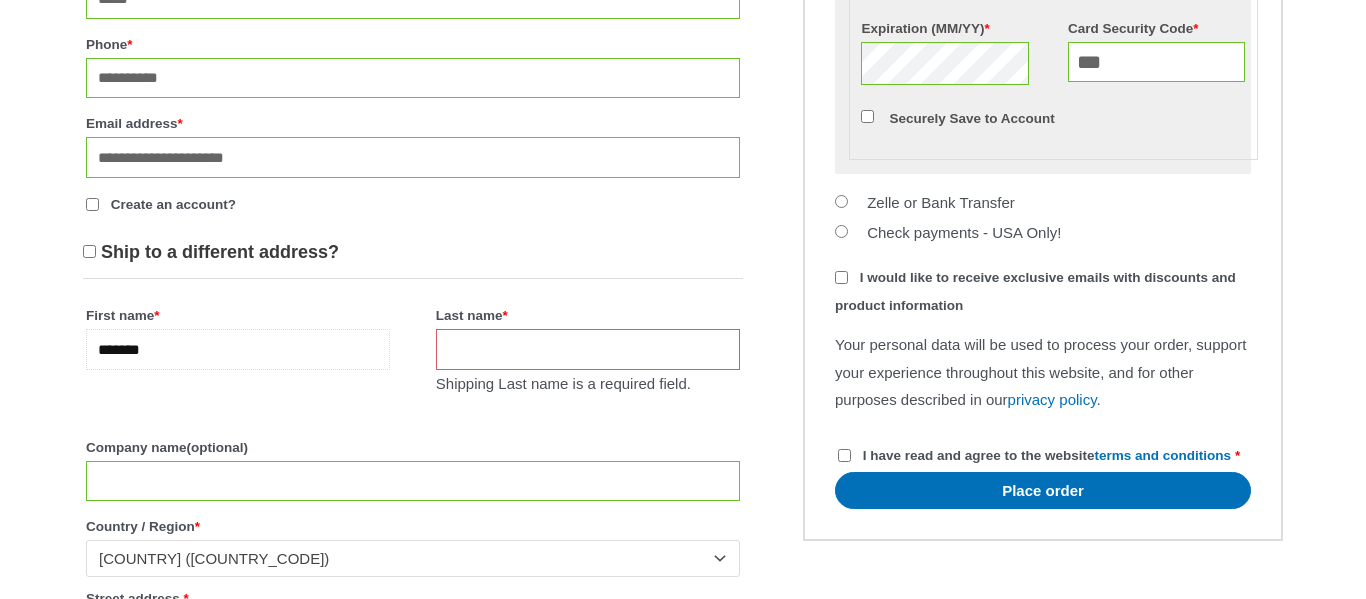 type on "*******" 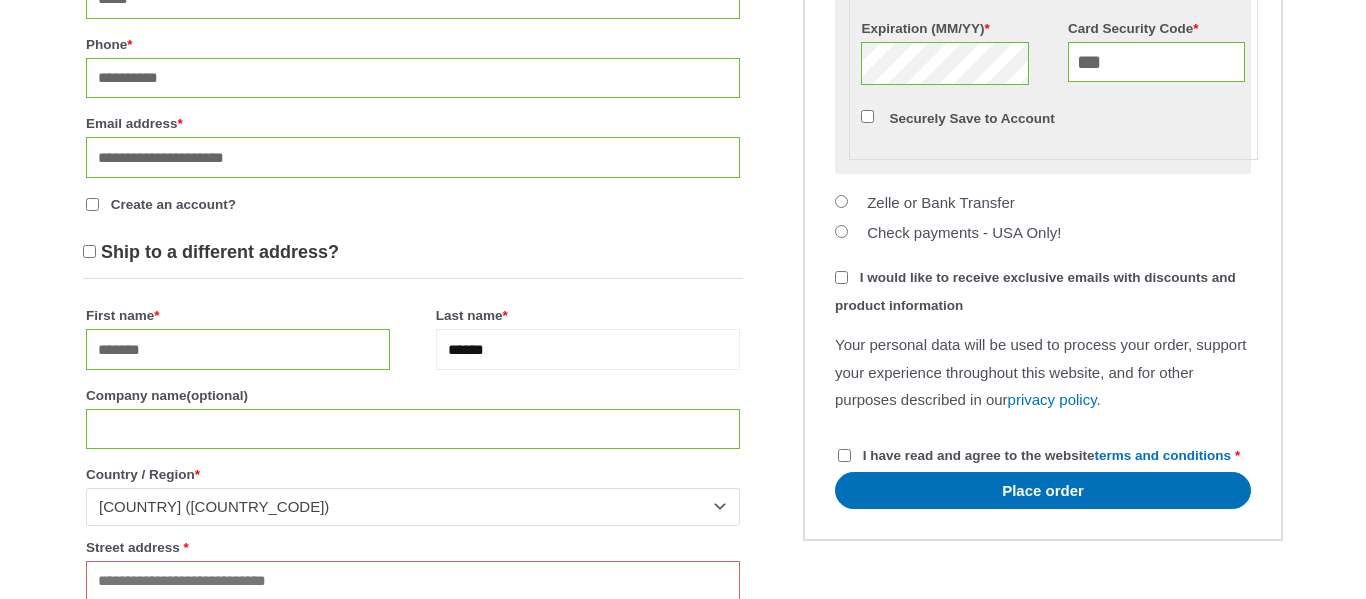 type on "******" 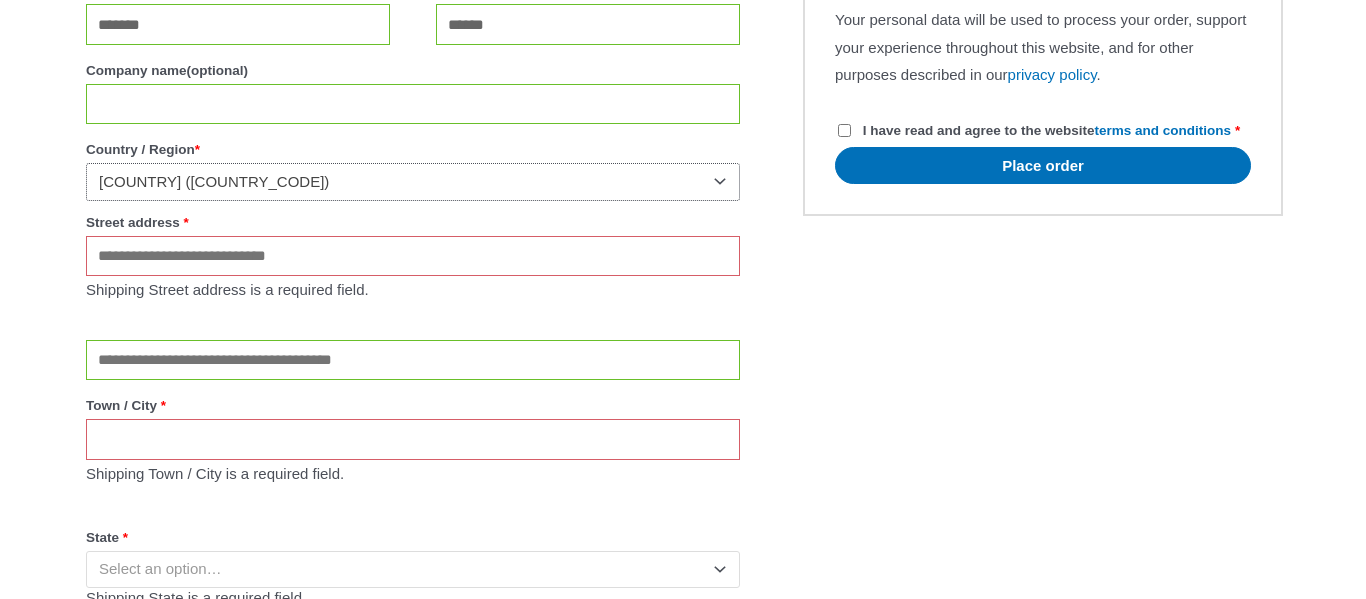 scroll, scrollTop: 1764, scrollLeft: 0, axis: vertical 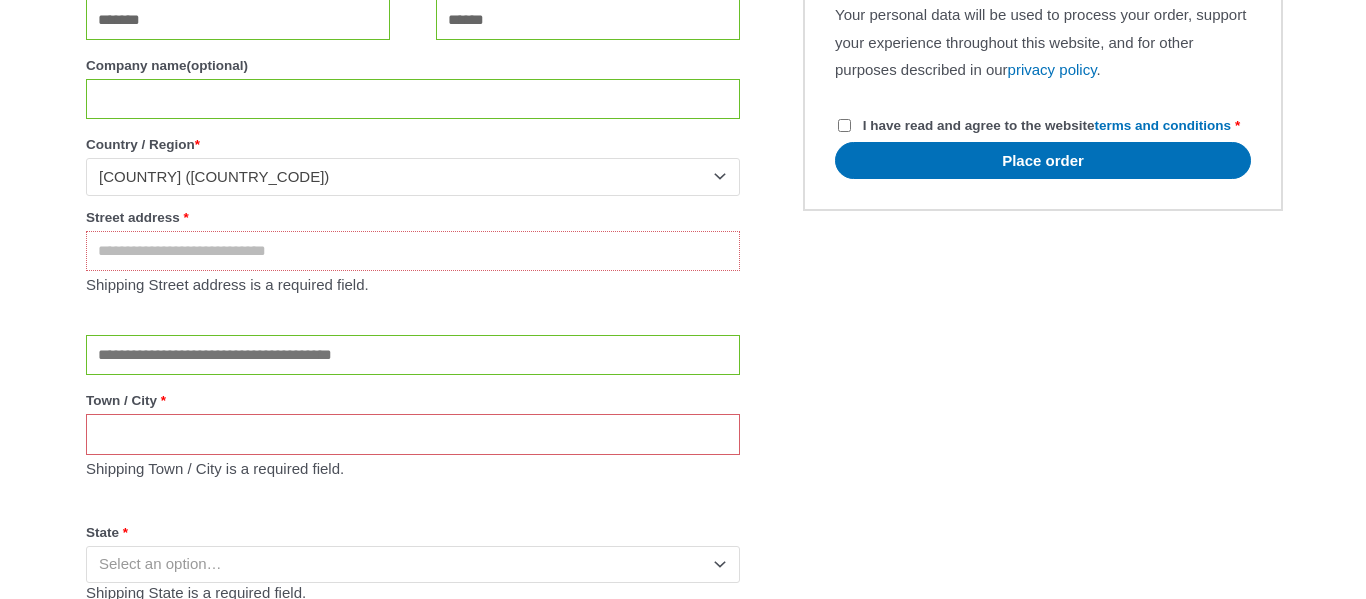 click on "Street address   *" at bounding box center [413, 251] 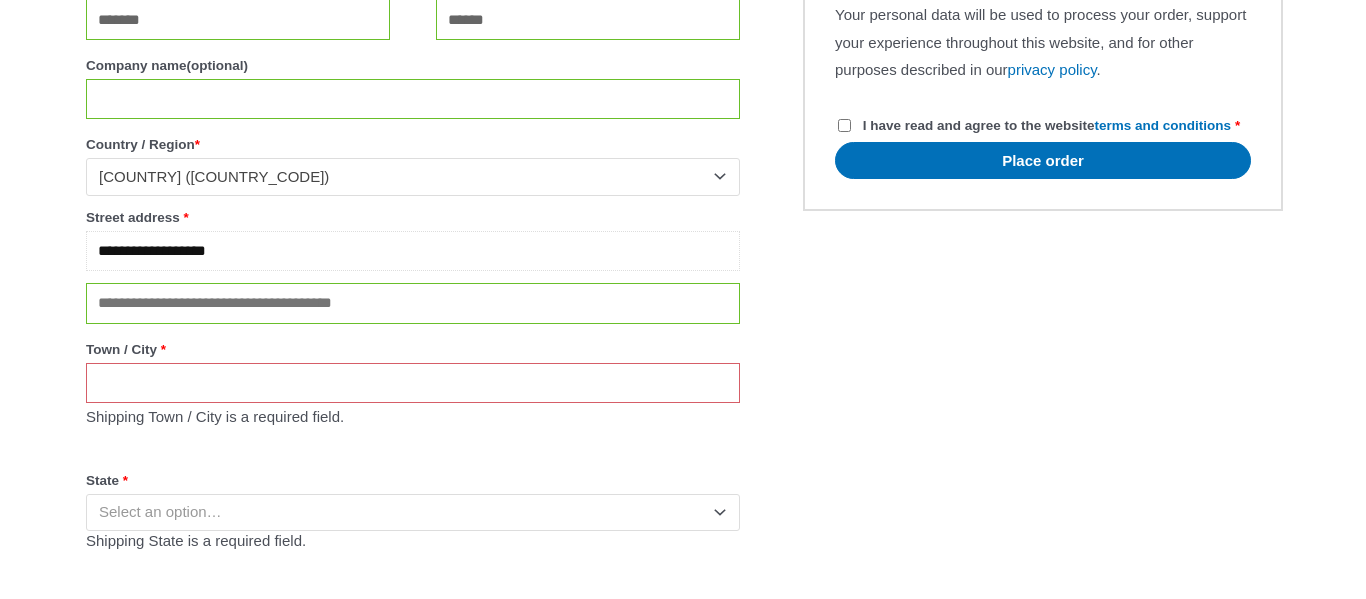 click on "**********" at bounding box center (413, 251) 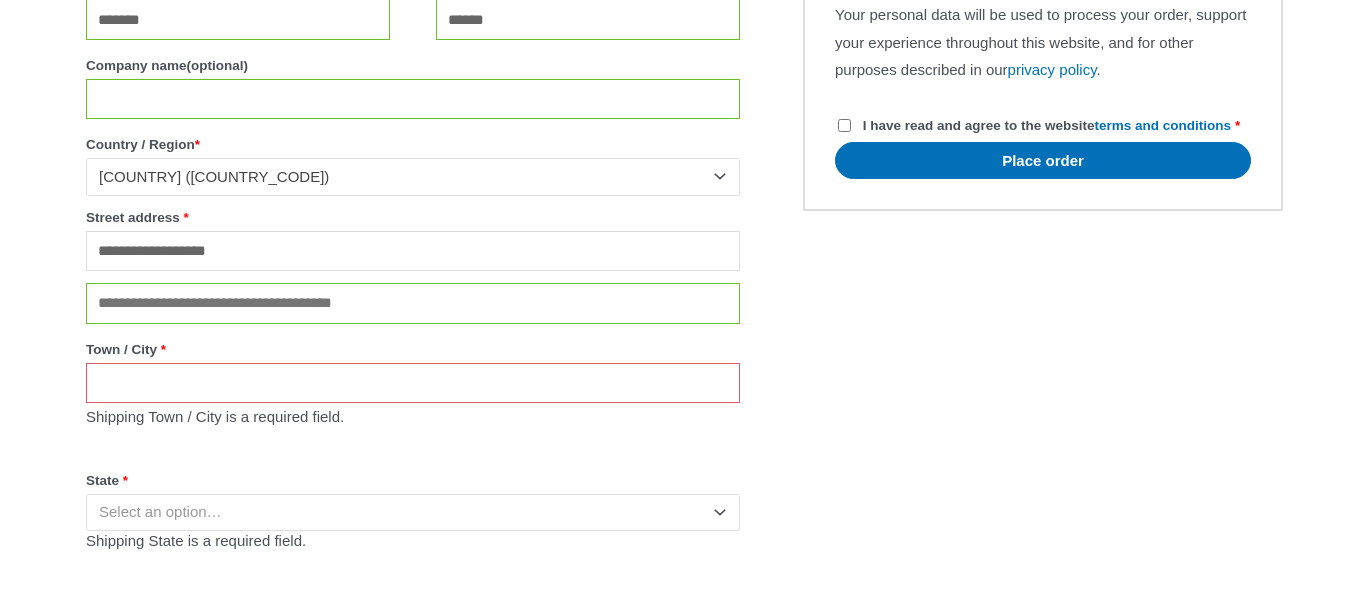 type on "**********" 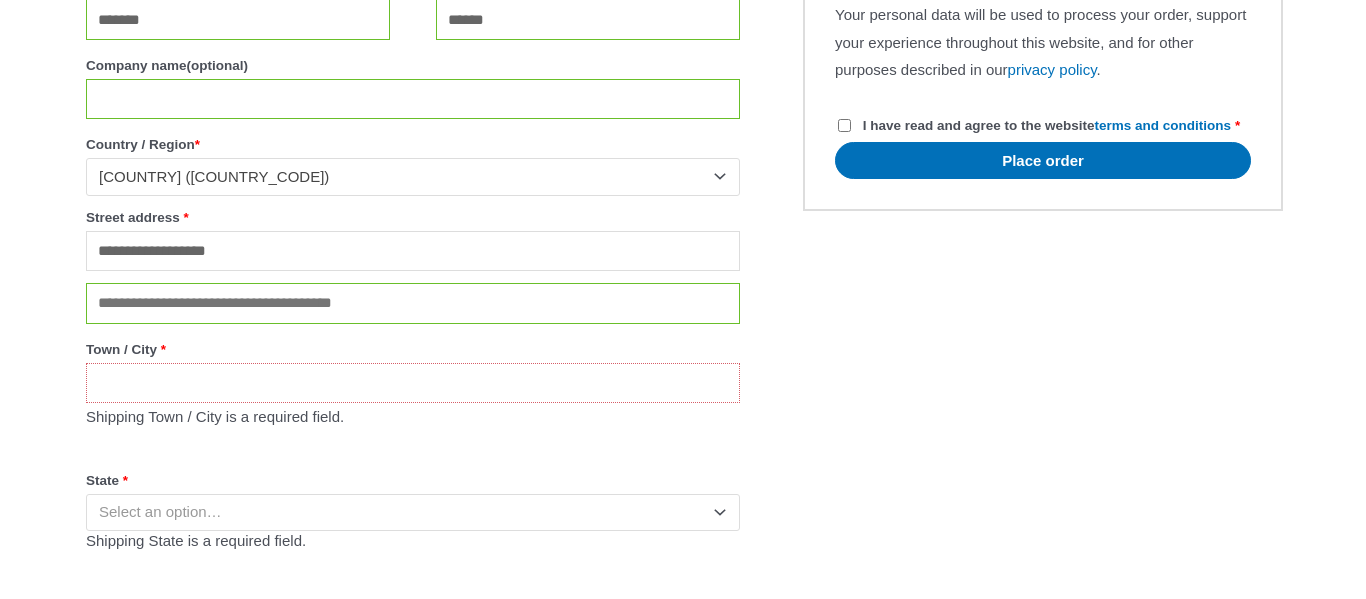 type on "********" 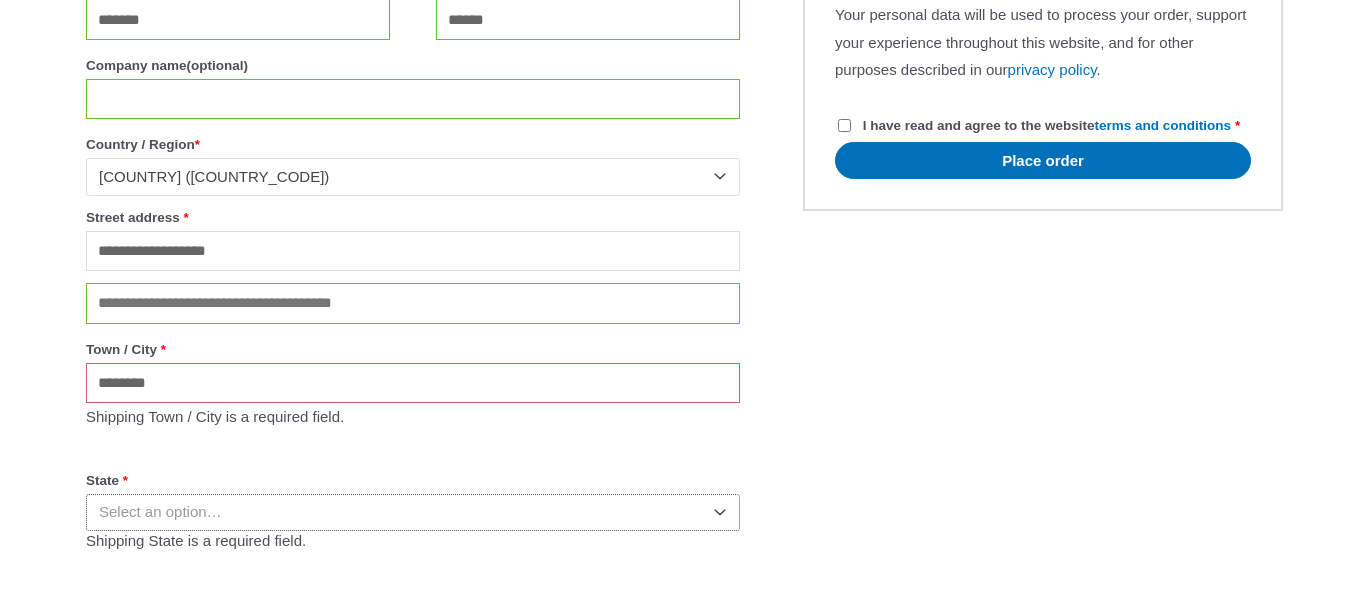 select on "**" 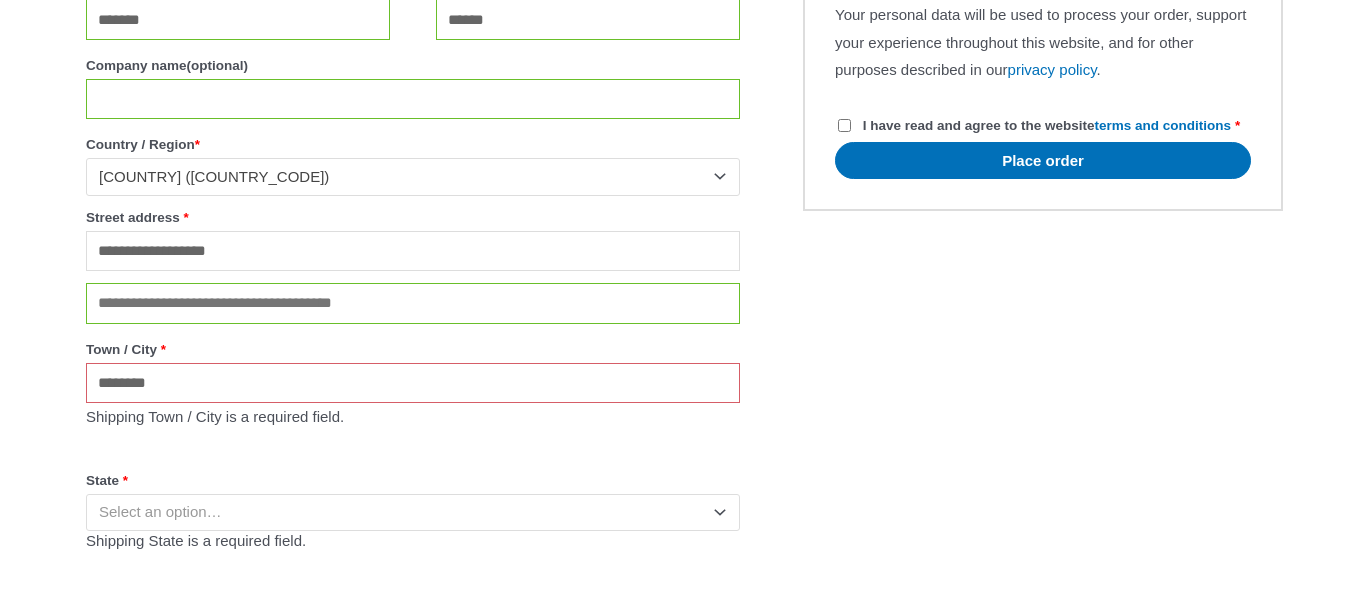 type on "*****" 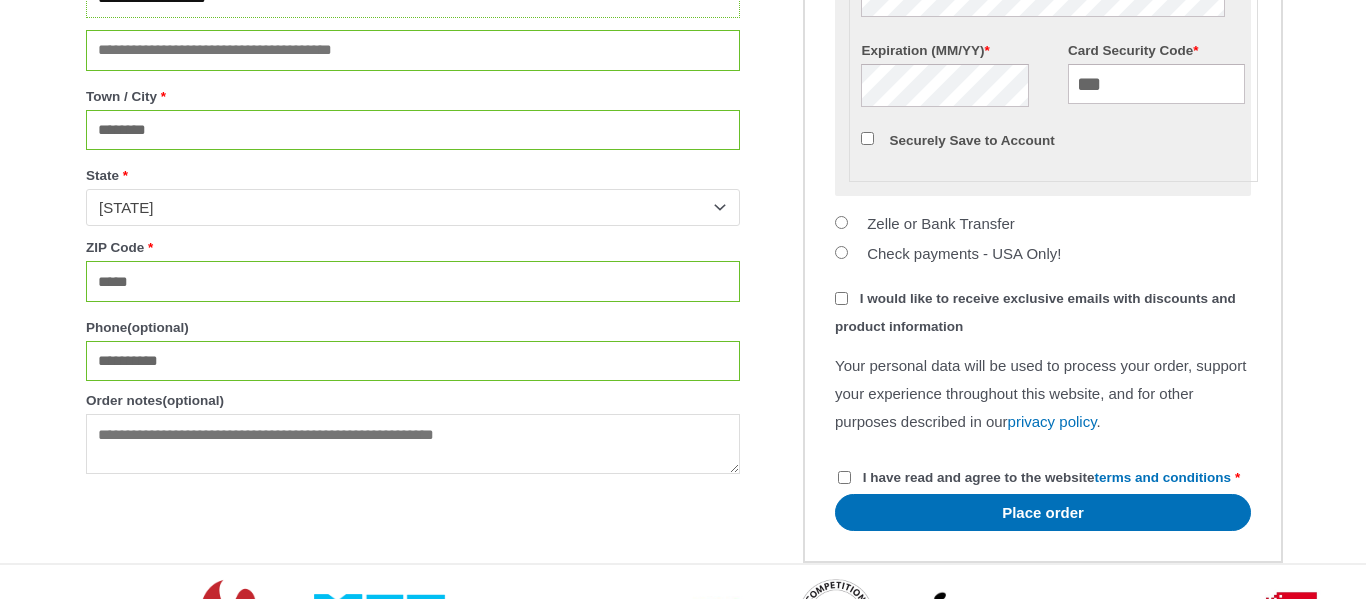 scroll, scrollTop: 2027, scrollLeft: 0, axis: vertical 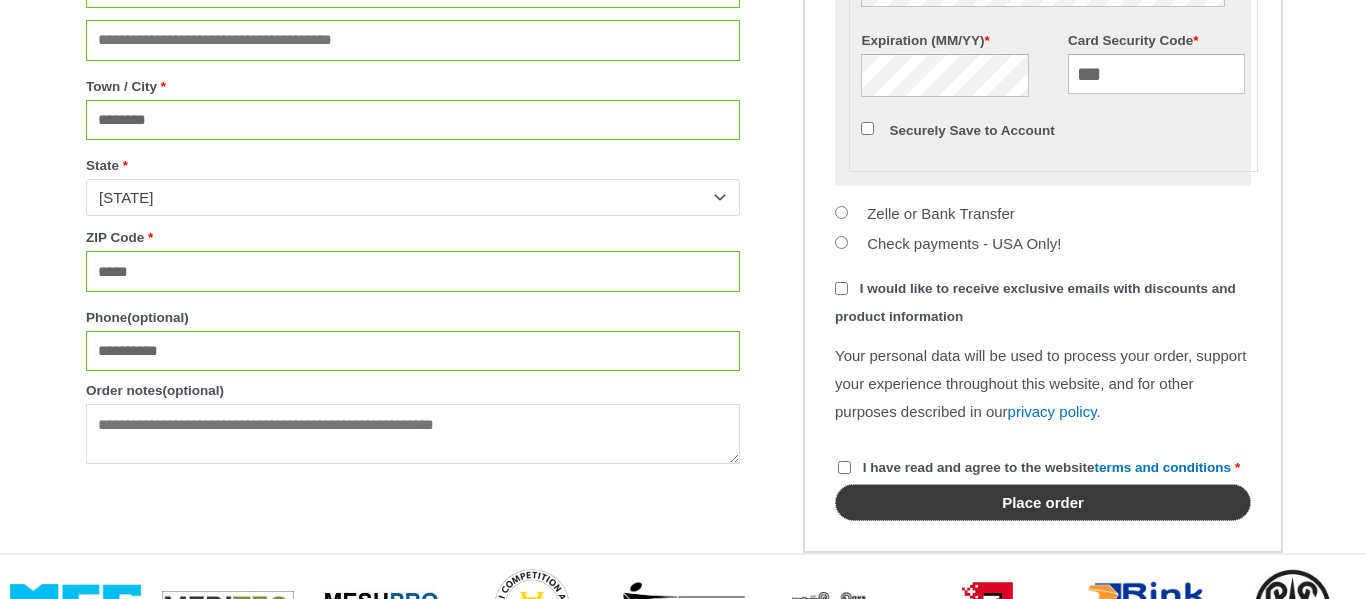 click on "Place order" at bounding box center [1043, 502] 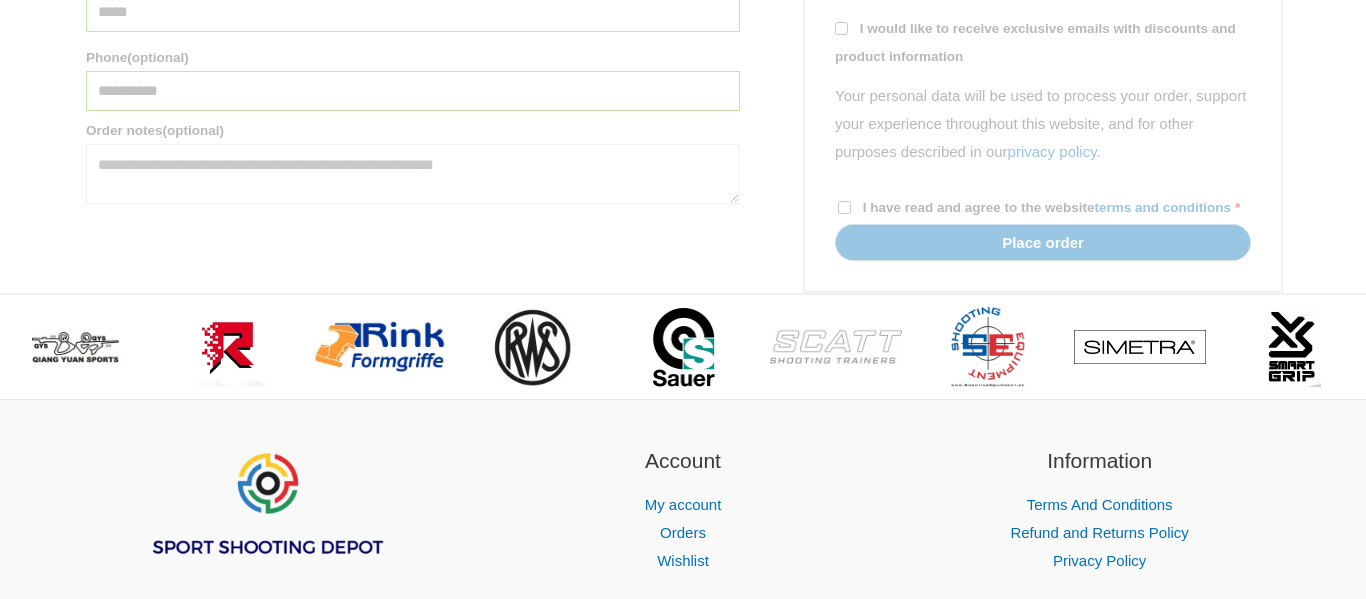 scroll, scrollTop: 2303, scrollLeft: 0, axis: vertical 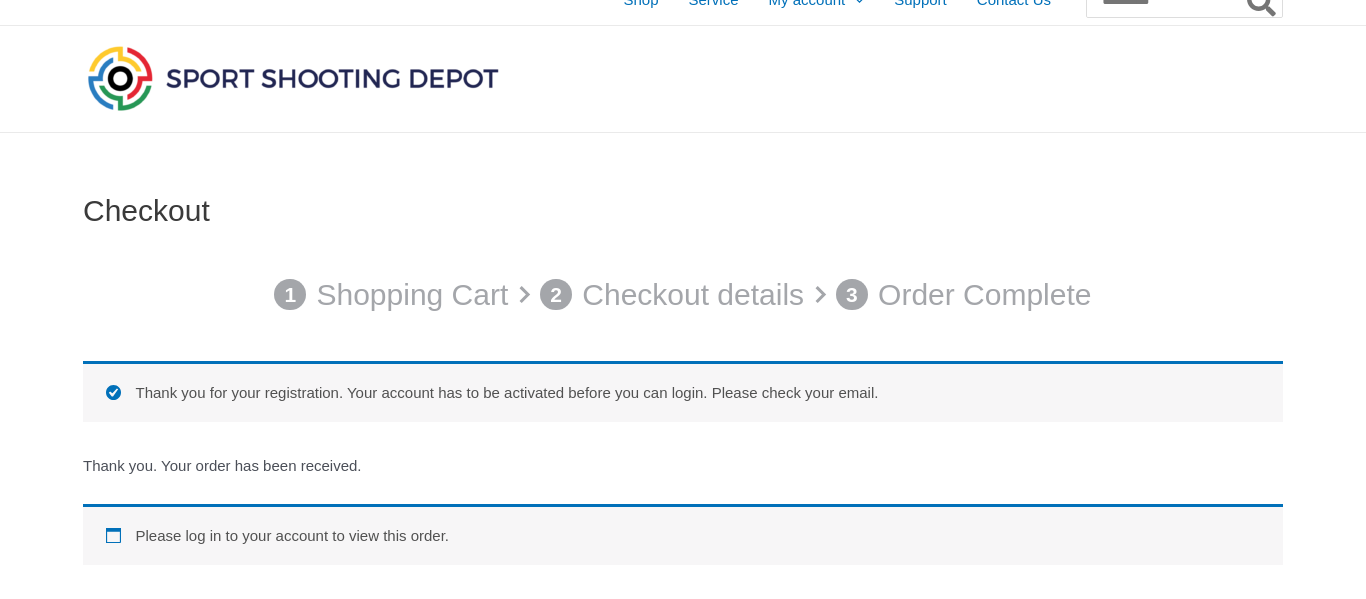click at bounding box center [683, 79] 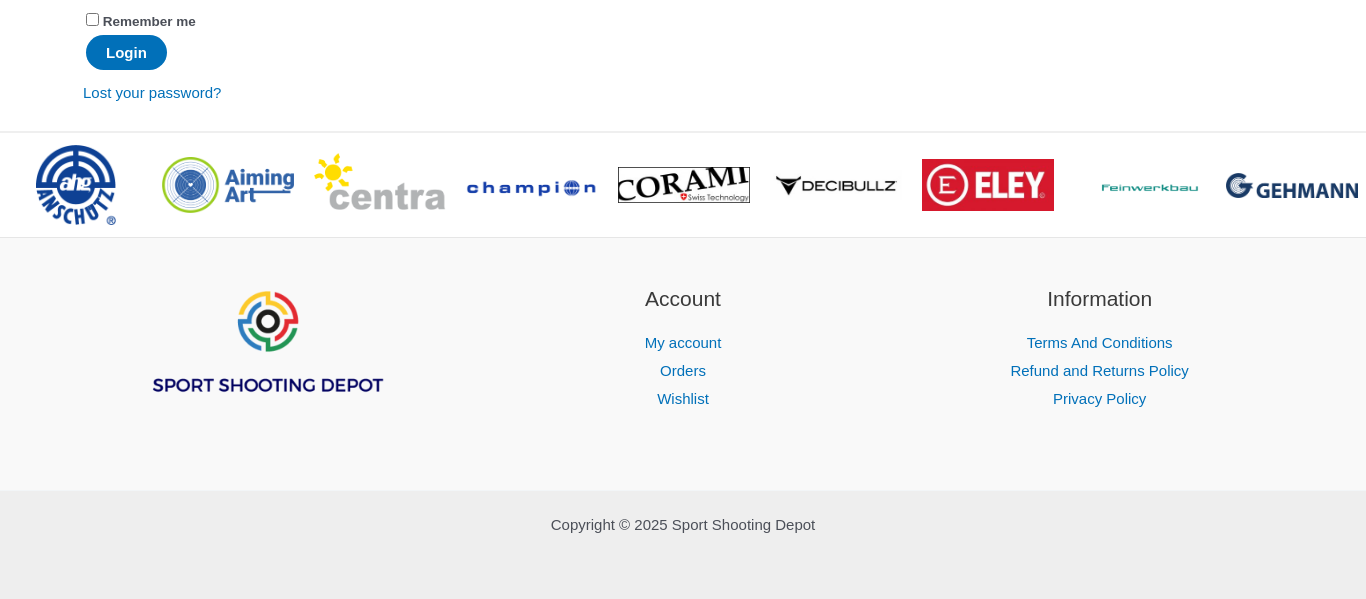 scroll, scrollTop: 738, scrollLeft: 0, axis: vertical 